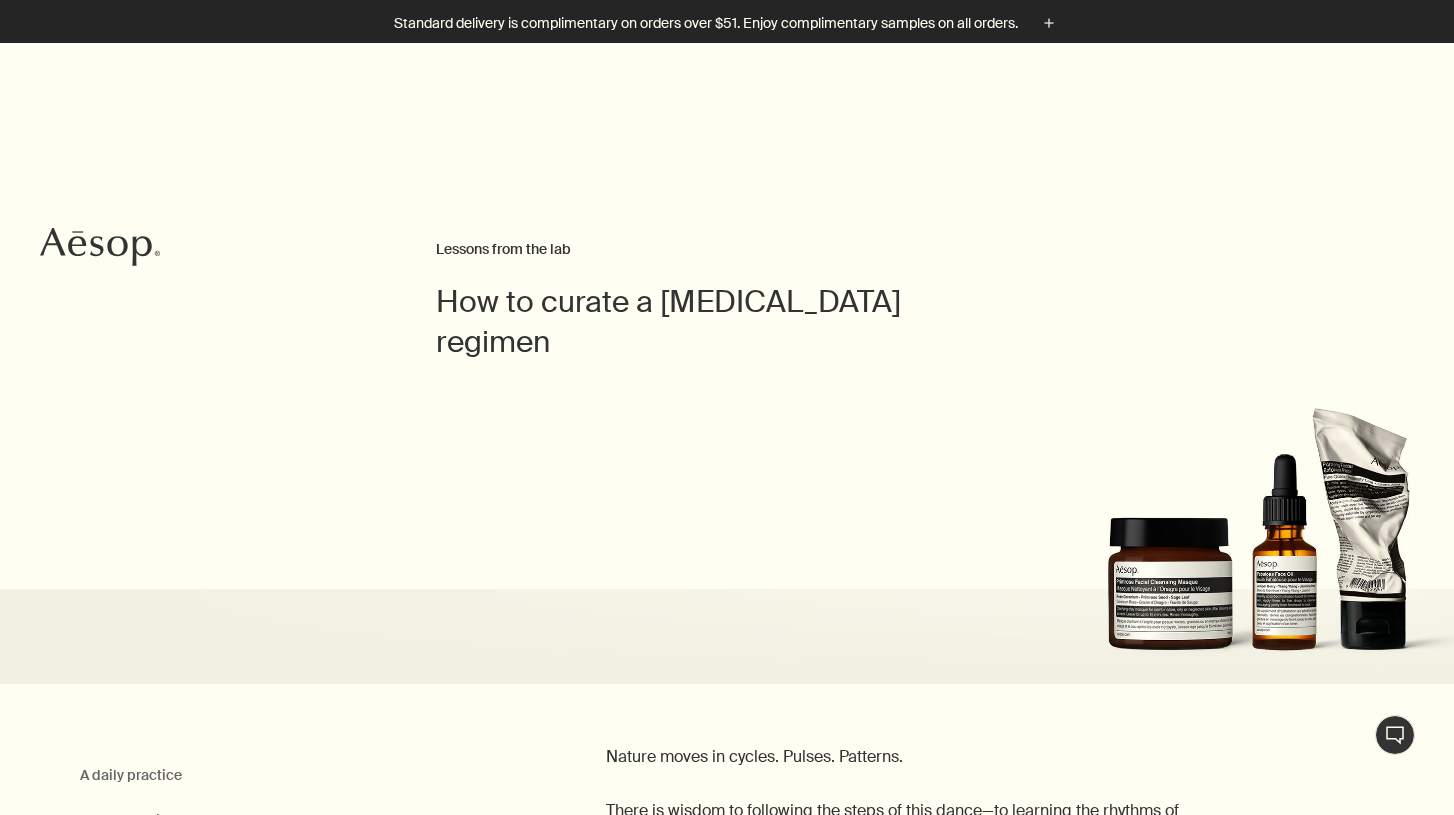 scroll, scrollTop: 1362, scrollLeft: 0, axis: vertical 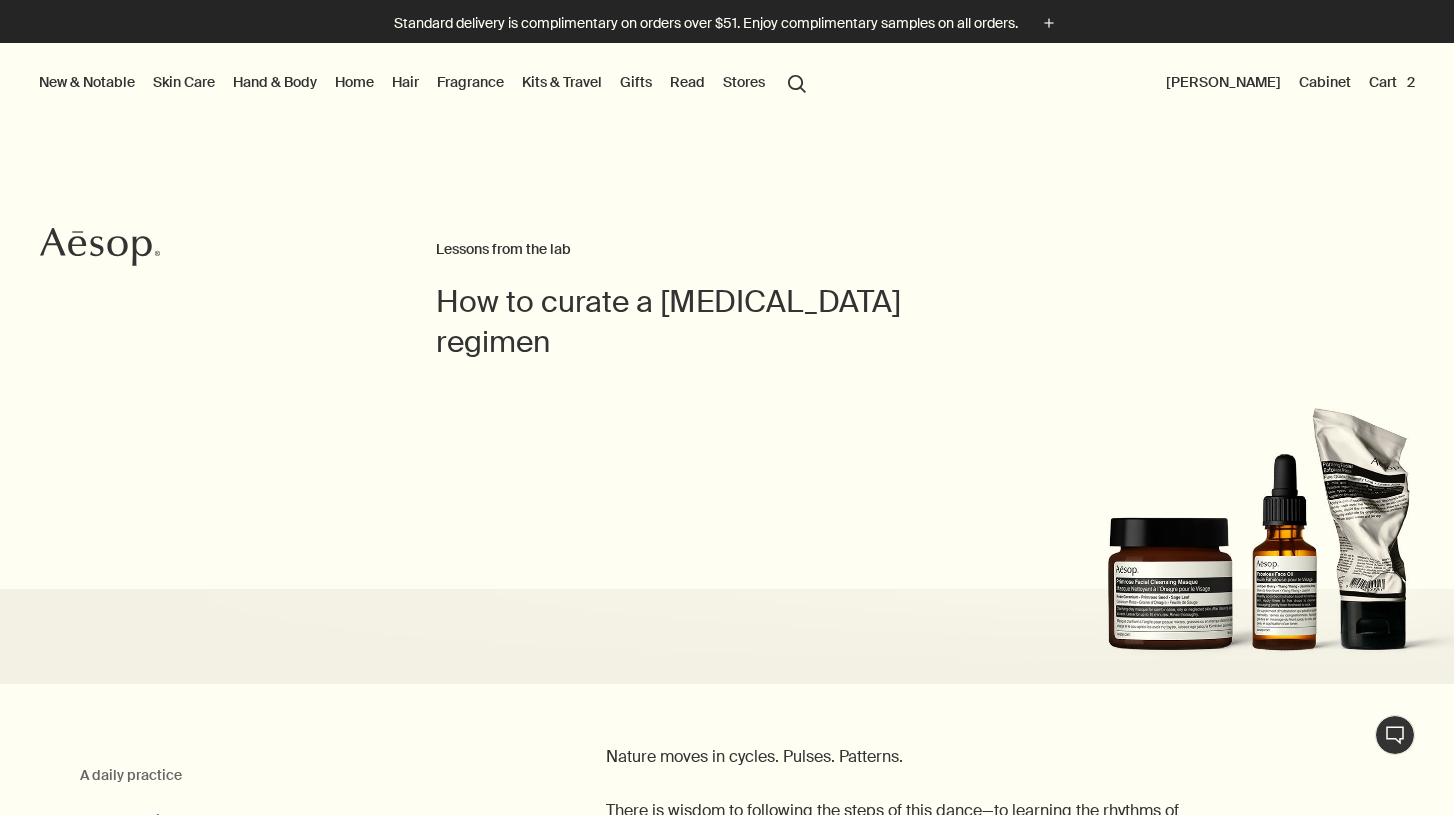 click on "Skin Care" at bounding box center [184, 82] 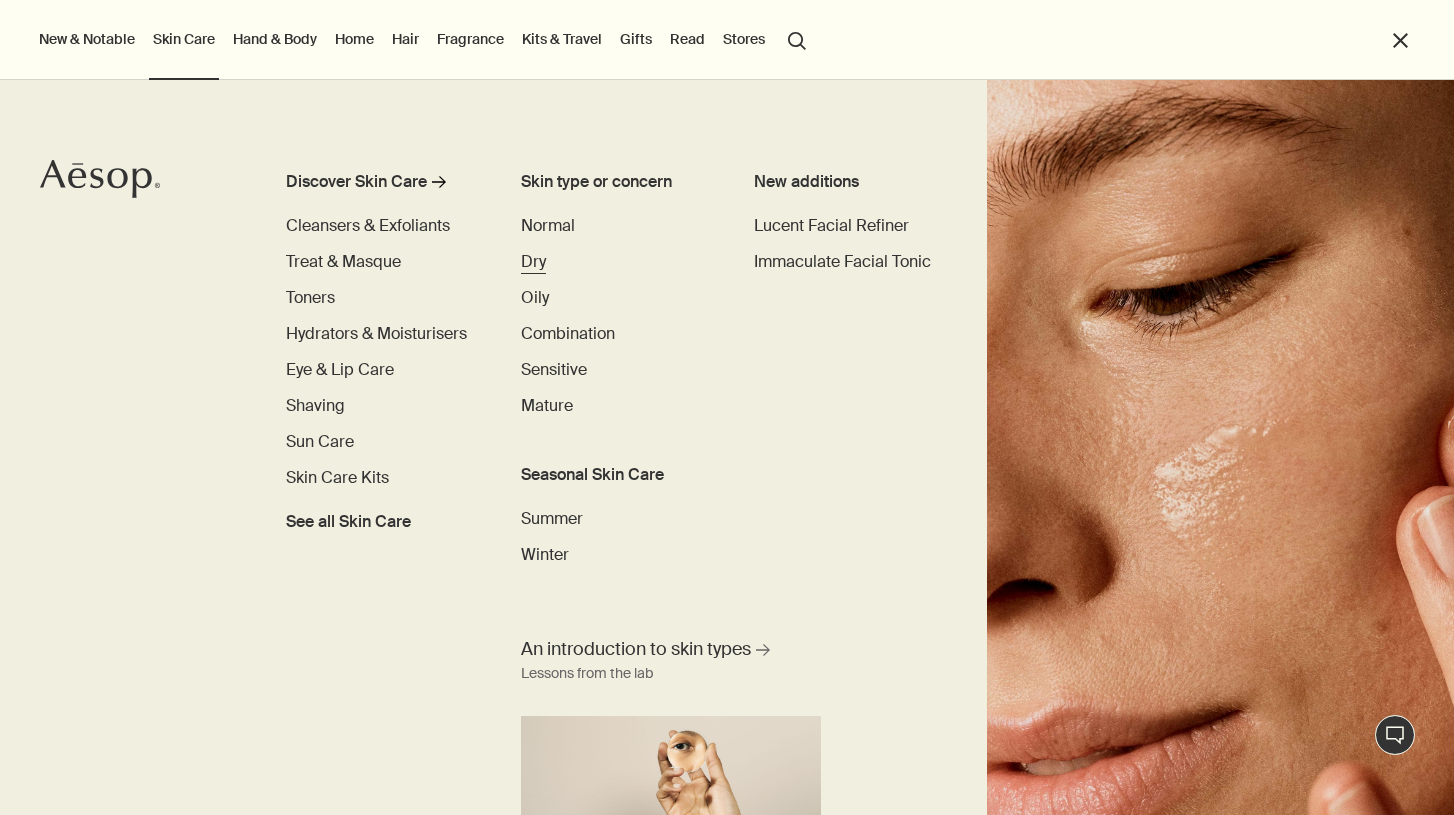 click on "Dry" at bounding box center [533, 261] 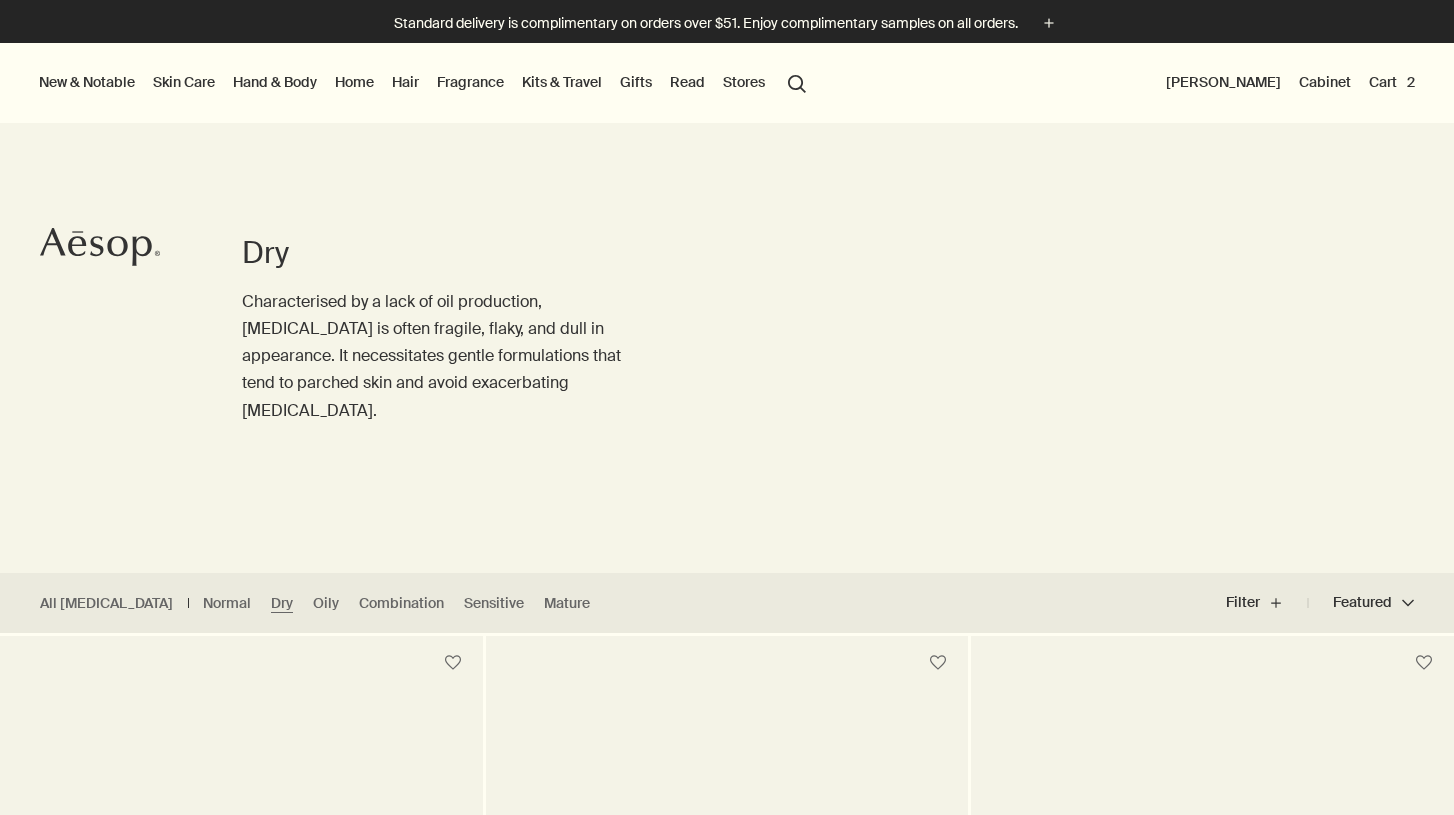 scroll, scrollTop: 0, scrollLeft: 0, axis: both 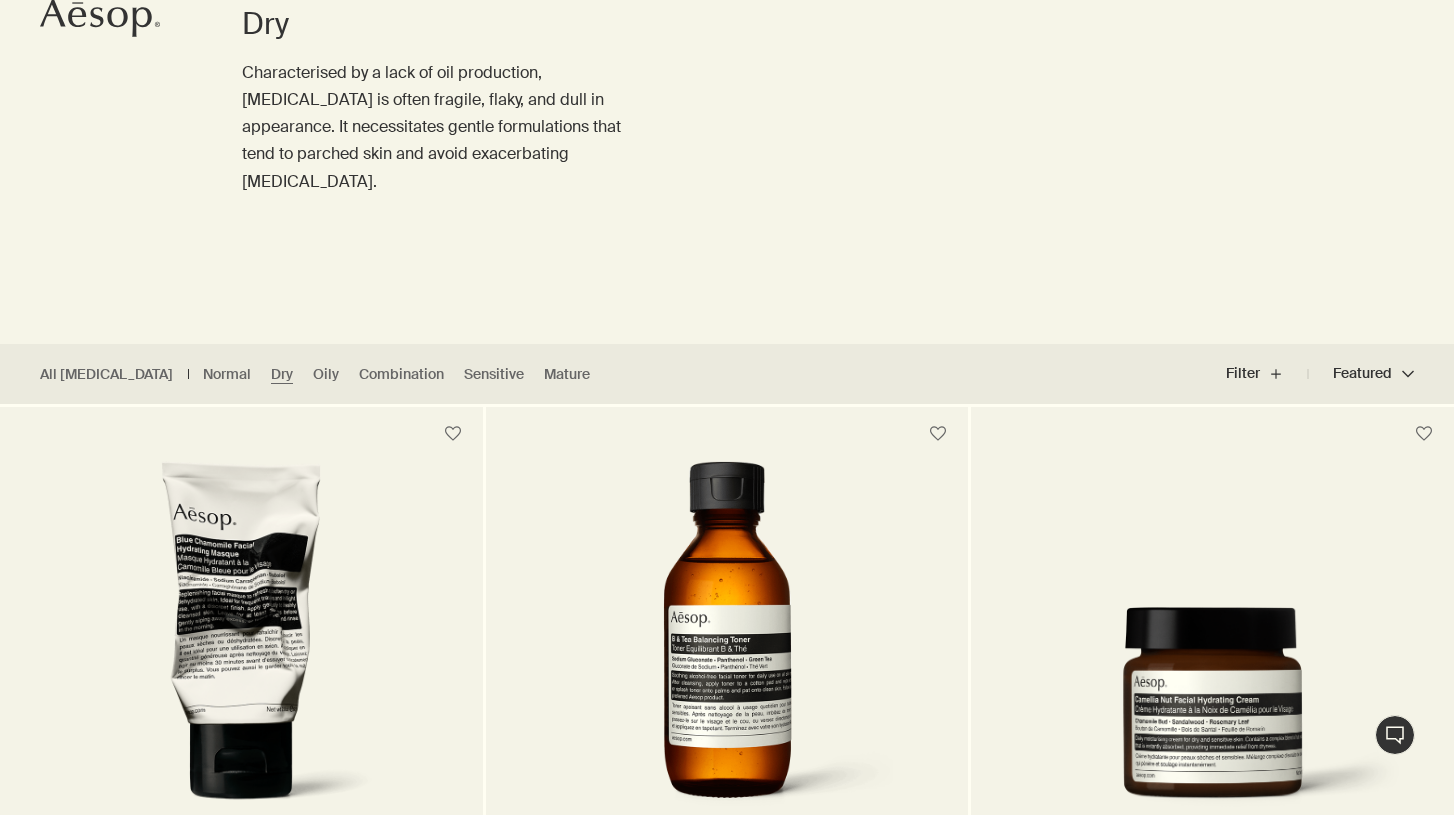 click at bounding box center [727, 586] 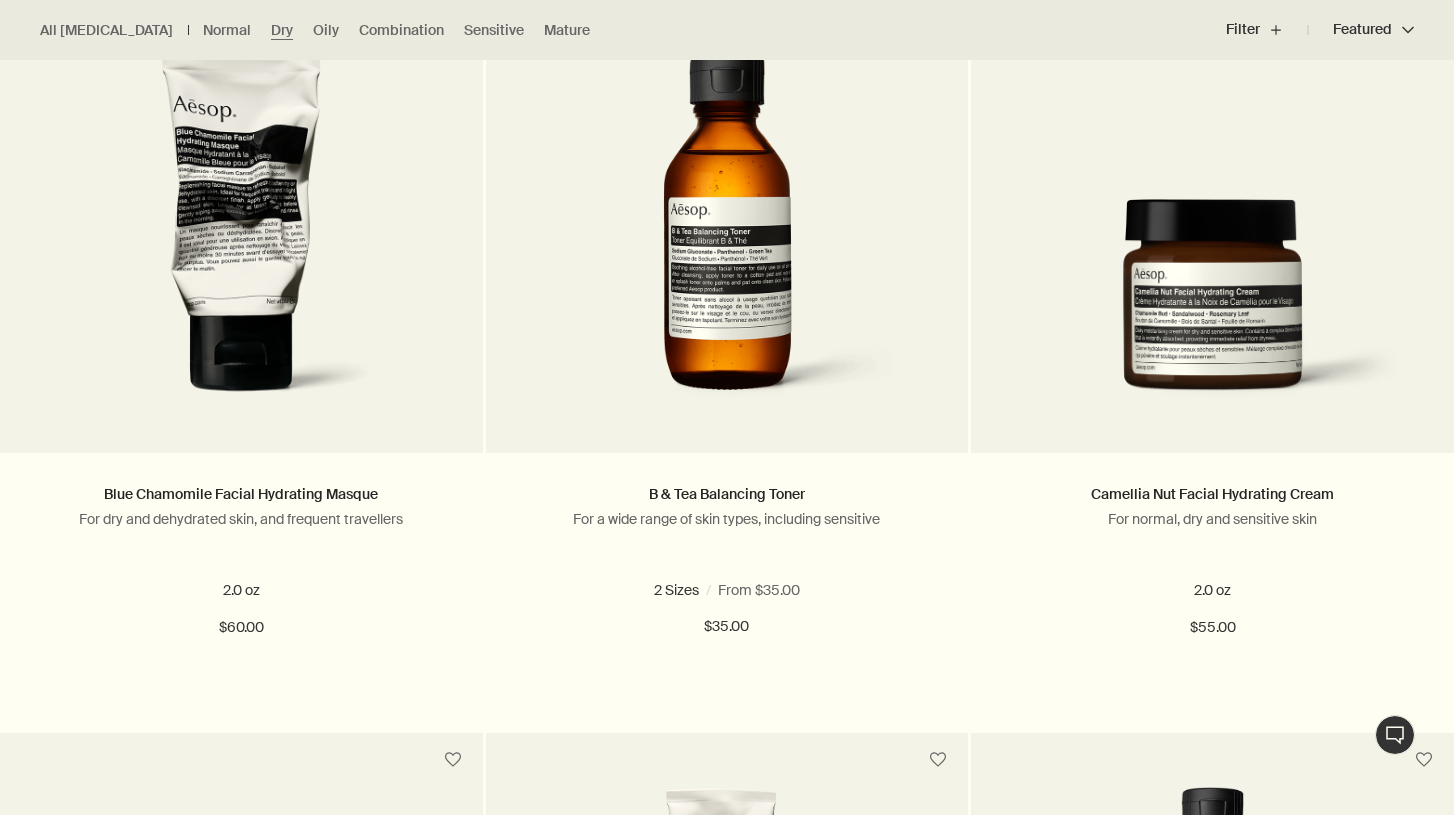 scroll, scrollTop: 718, scrollLeft: 0, axis: vertical 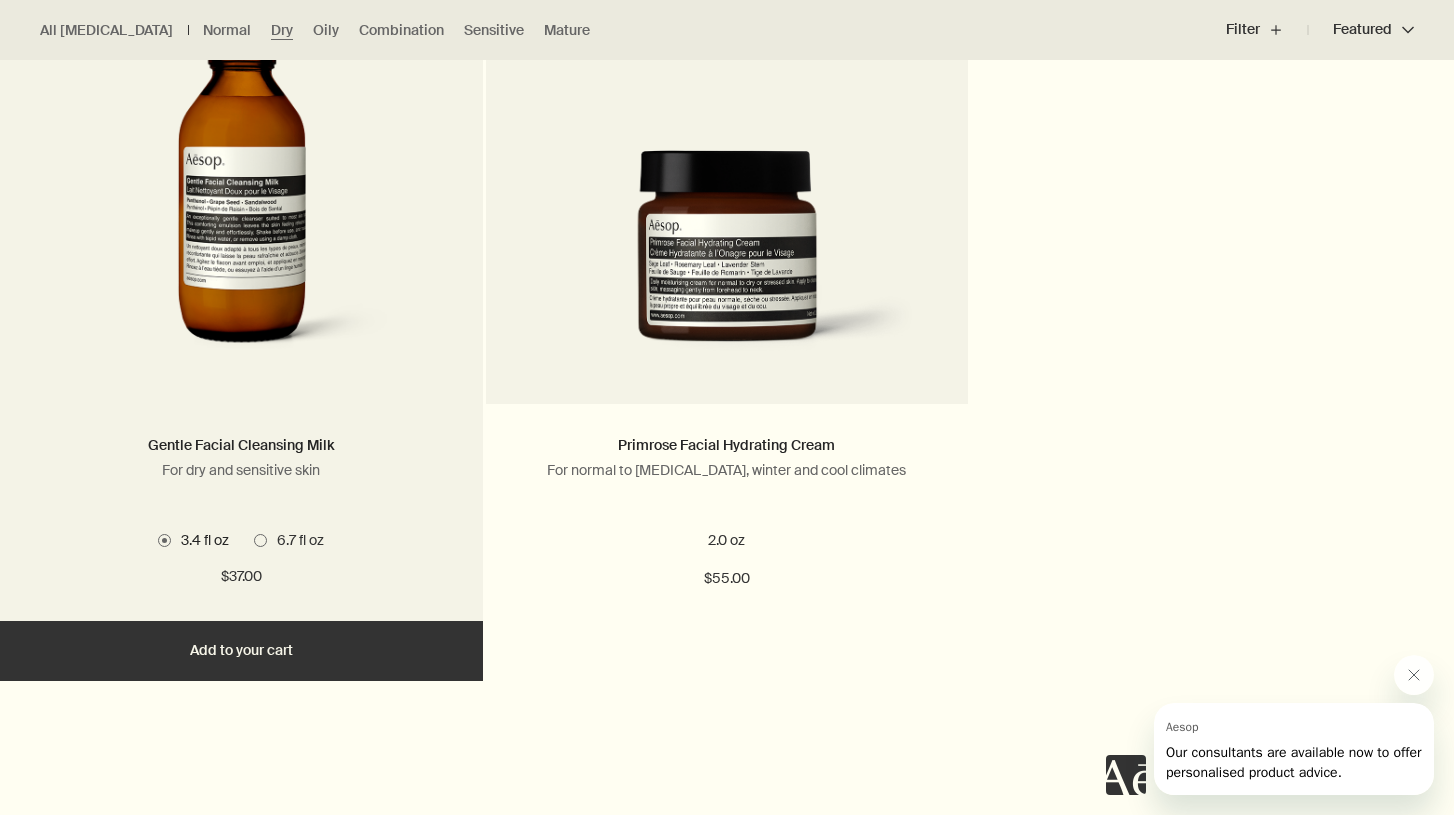 click on "Add Add to your cart" at bounding box center [241, 651] 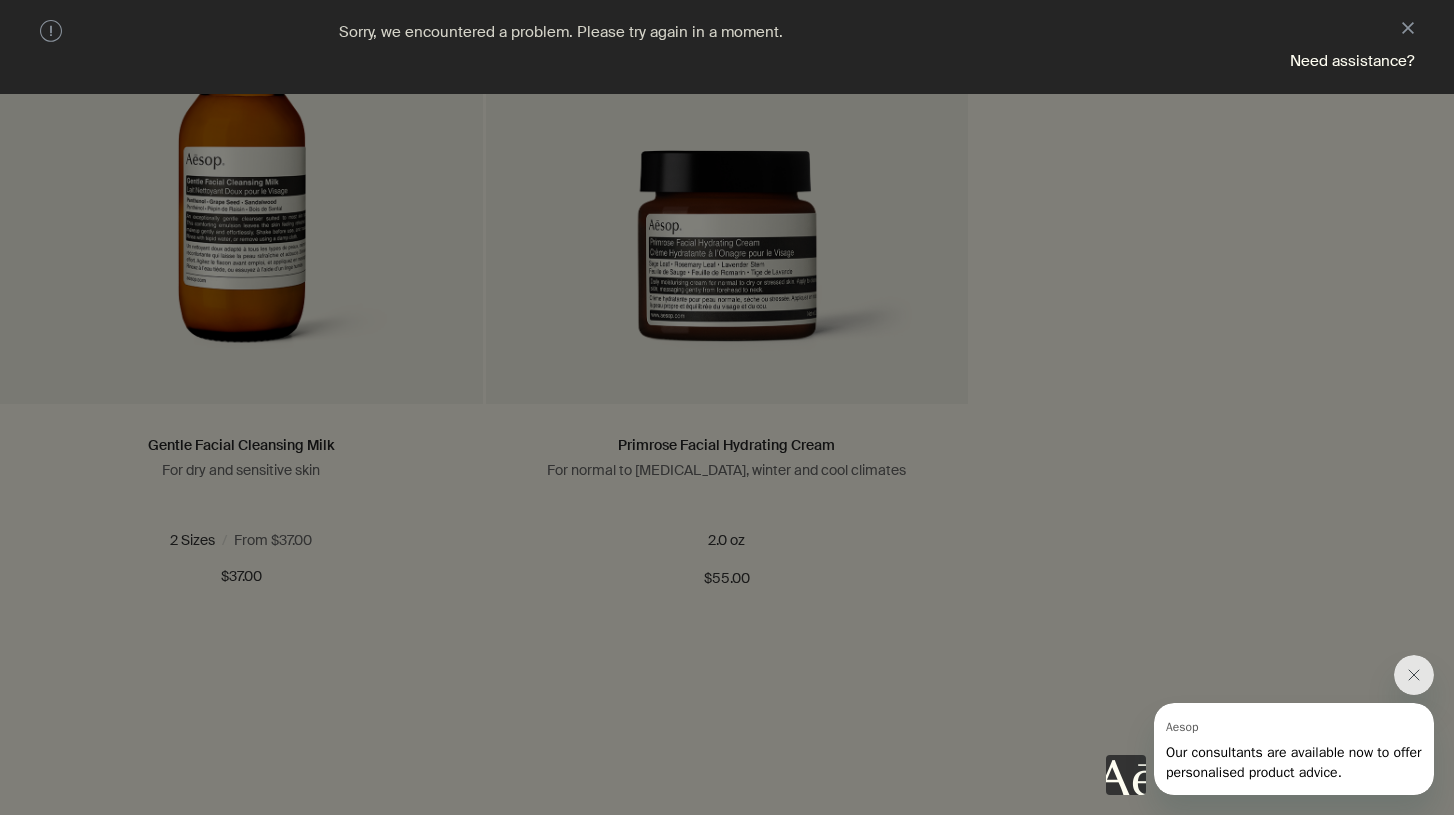 click at bounding box center [727, 407] 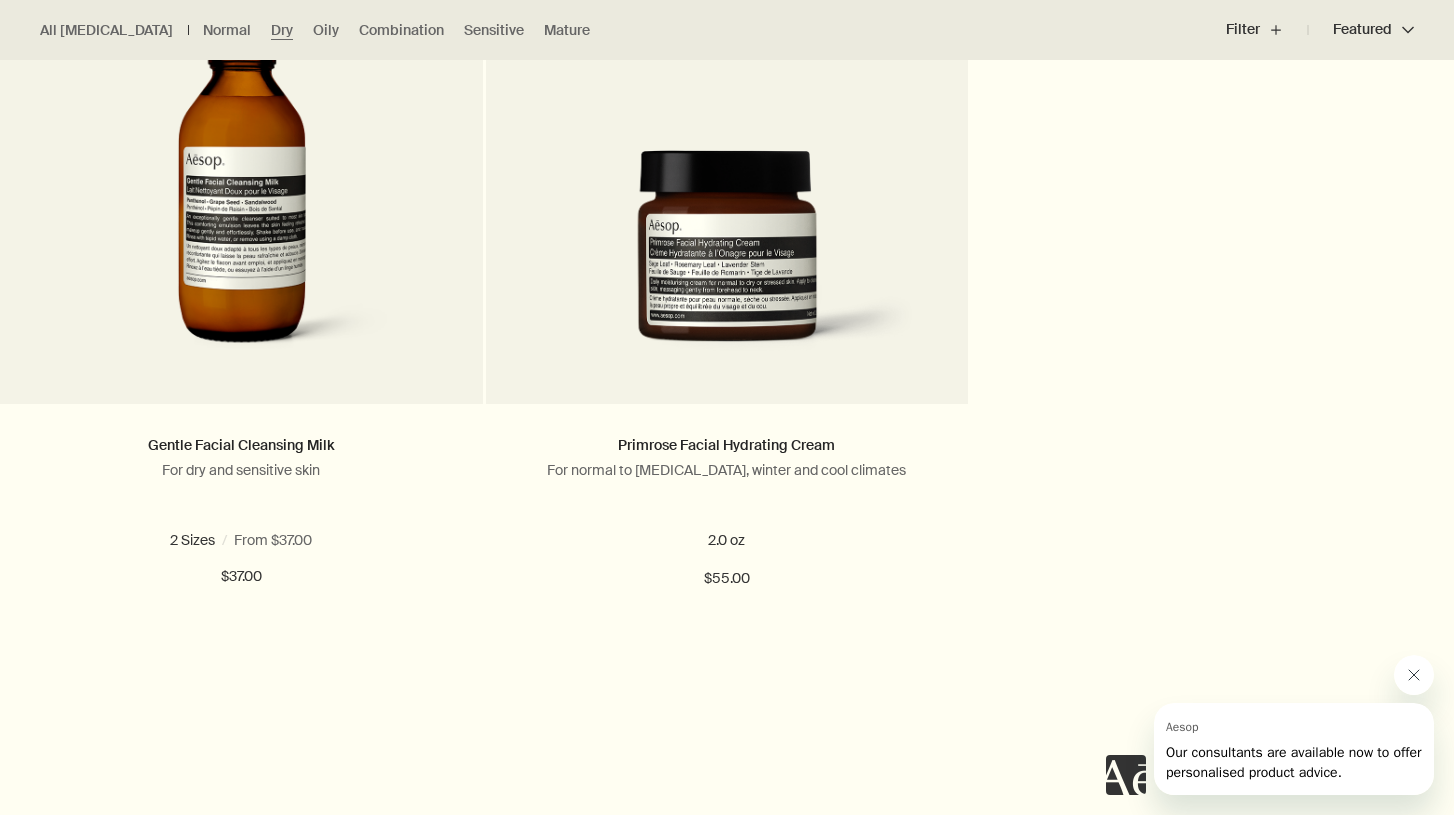 click at bounding box center [1414, 675] 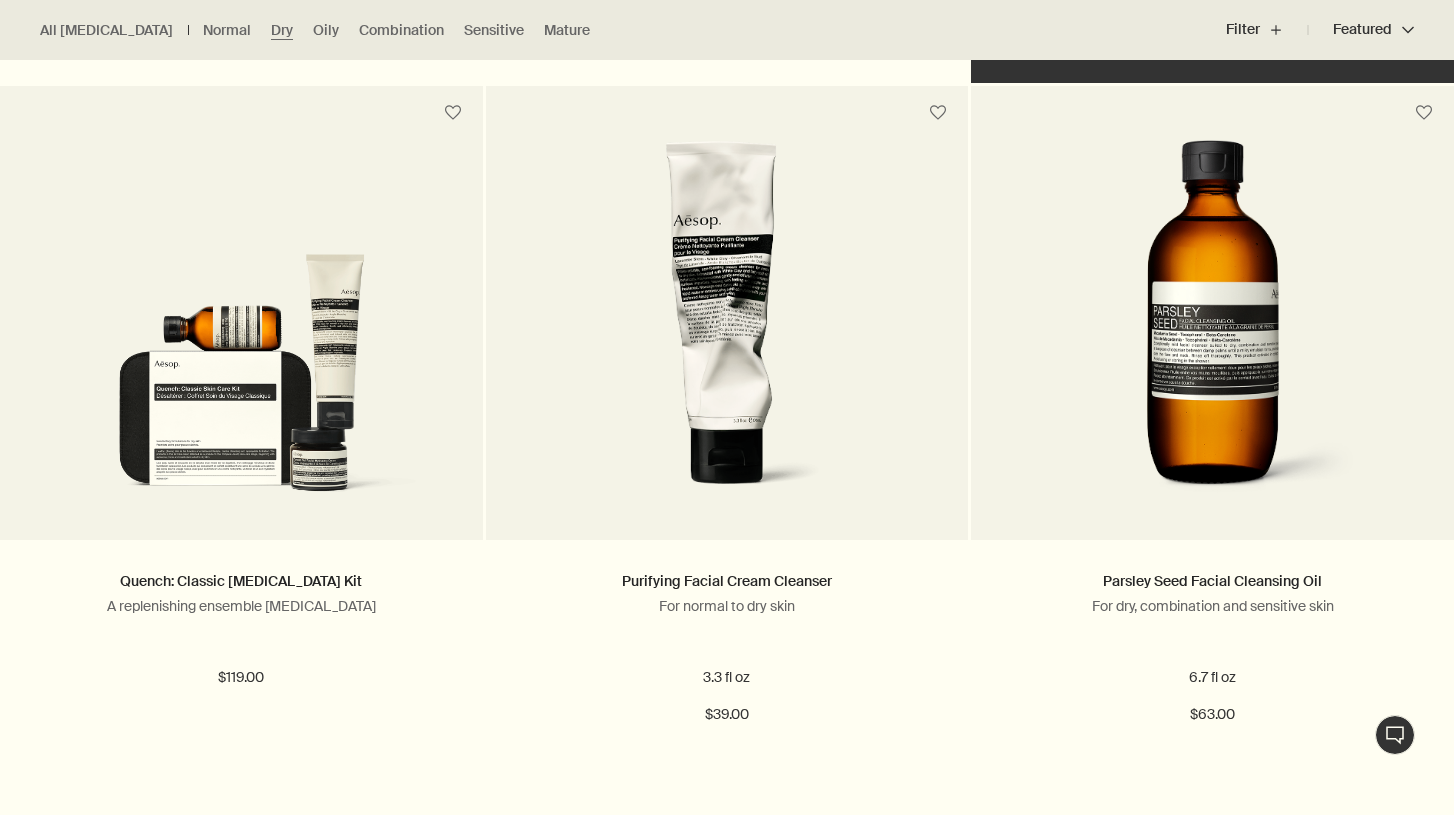 scroll, scrollTop: 1287, scrollLeft: 0, axis: vertical 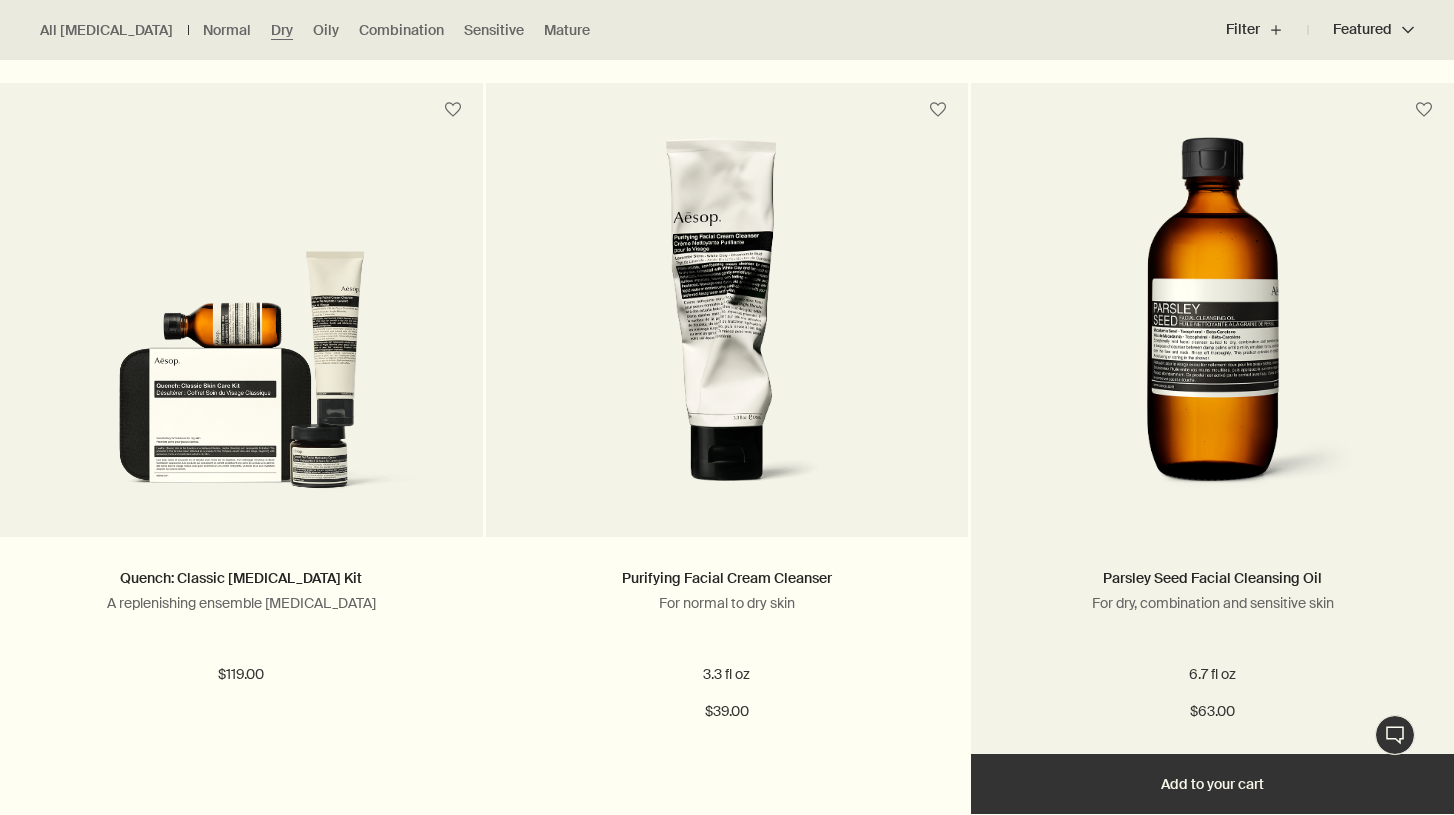 click on "Add Add to your cart" at bounding box center (1212, 784) 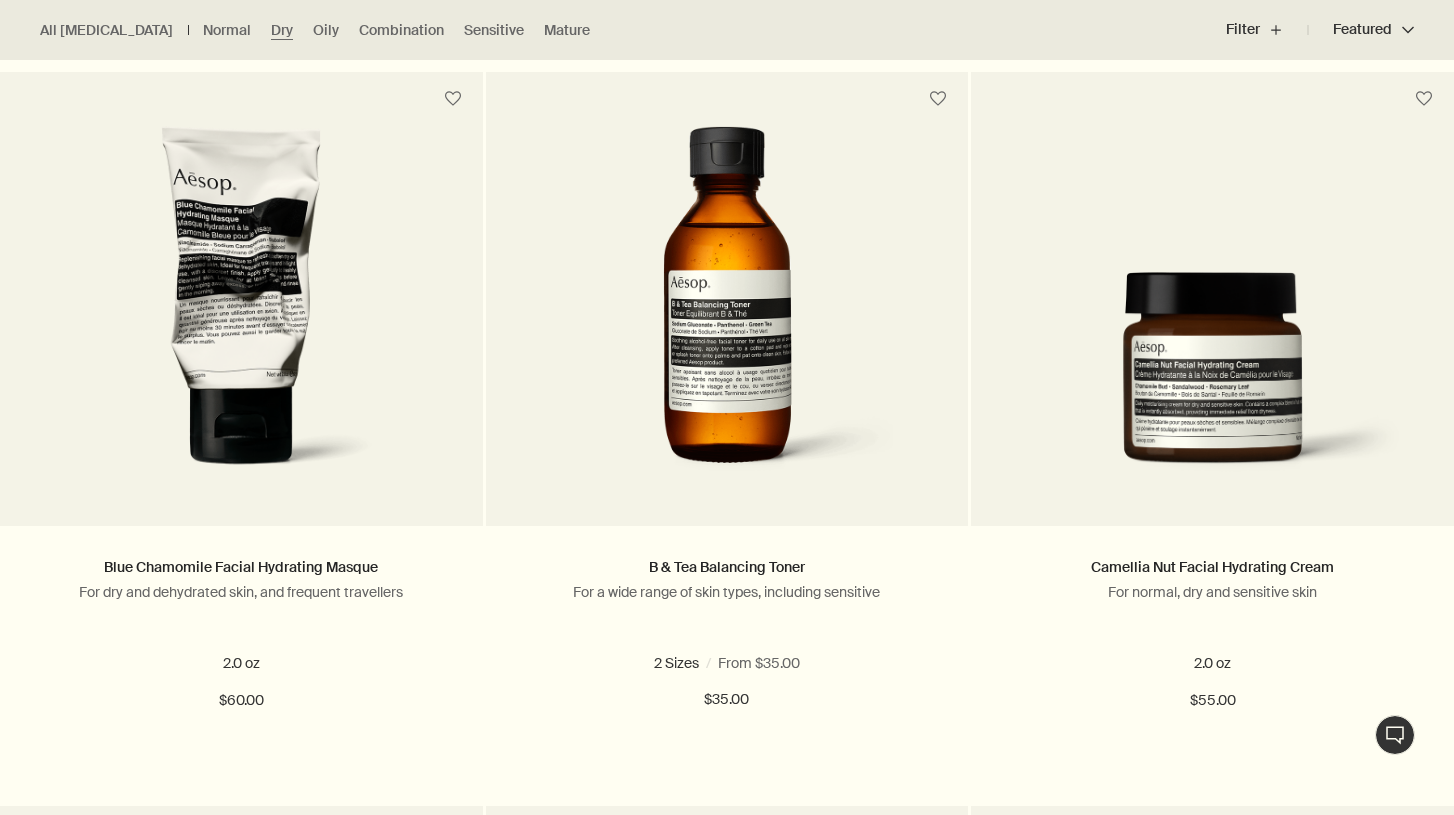 scroll, scrollTop: 614, scrollLeft: 0, axis: vertical 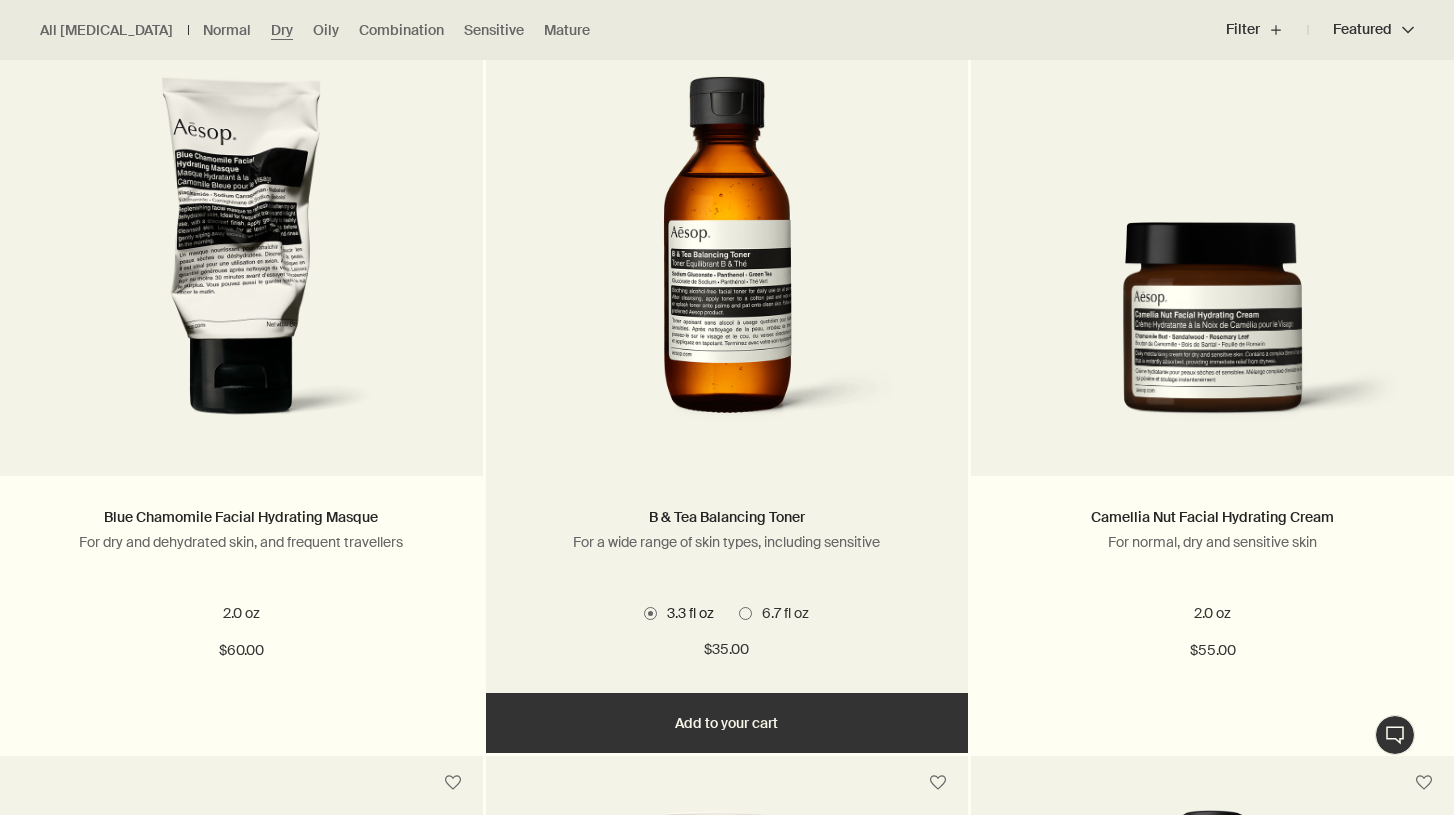 click on "Add Add to your cart" at bounding box center [727, 723] 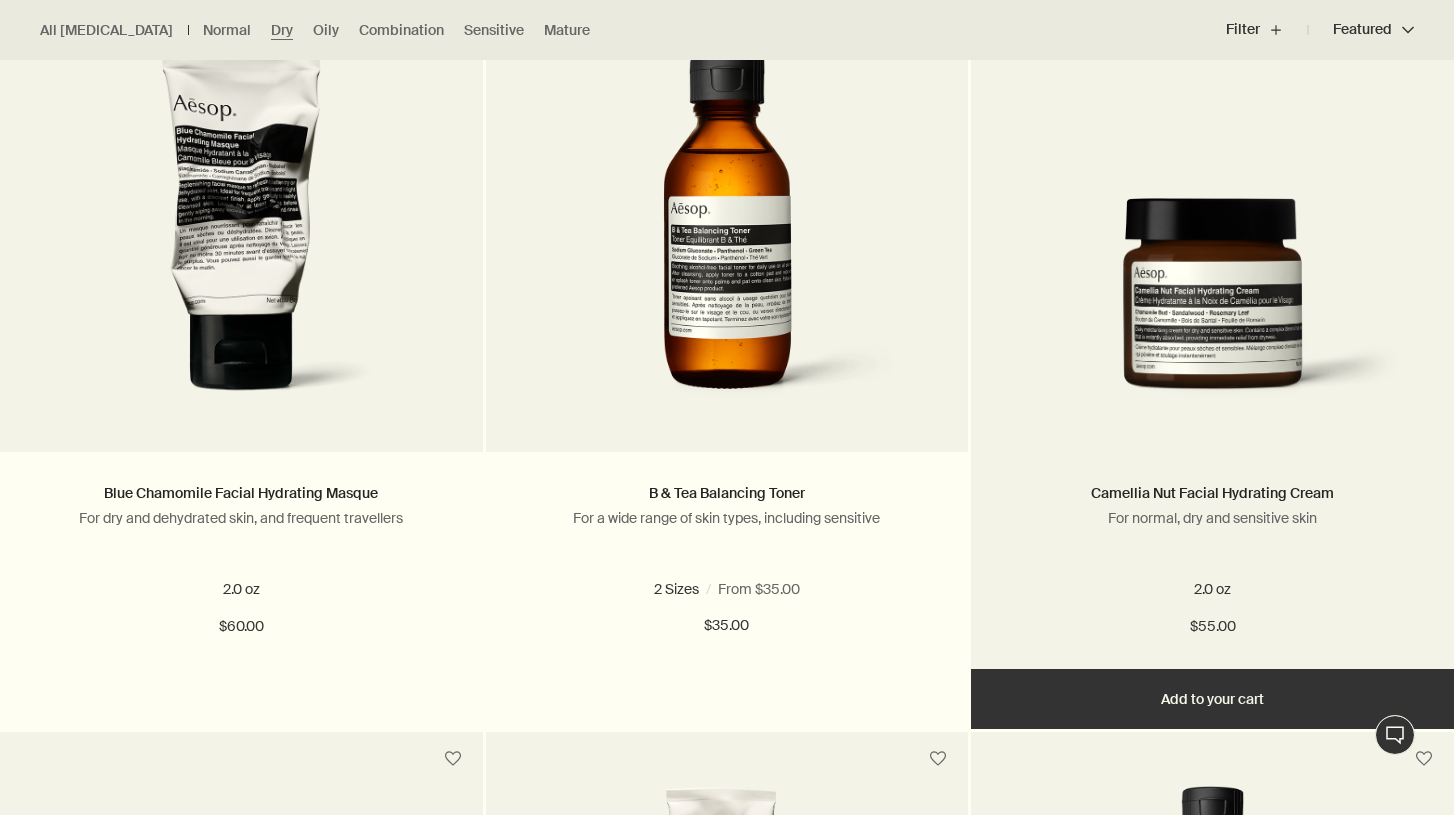 scroll, scrollTop: 639, scrollLeft: 0, axis: vertical 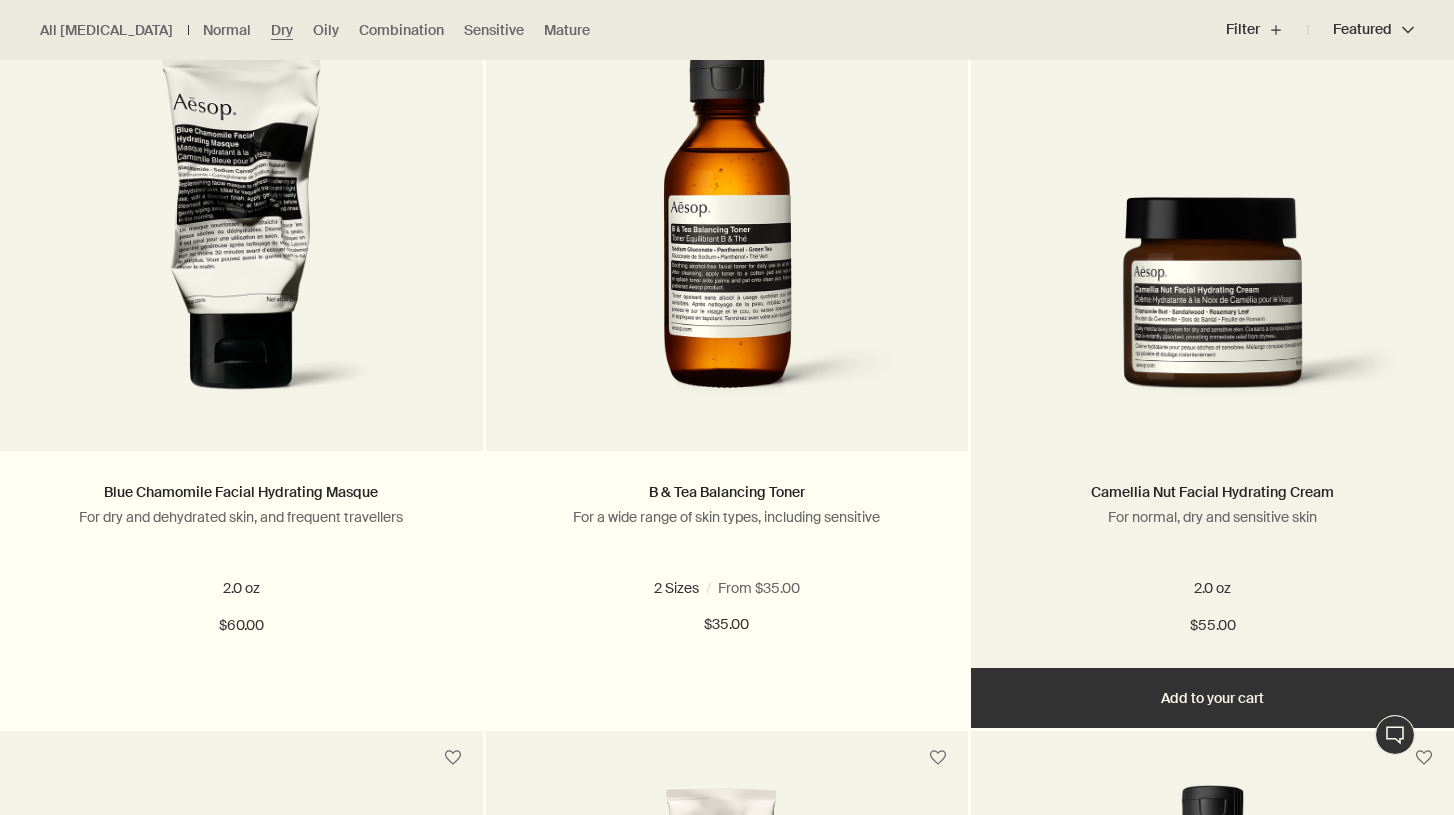 click on "Add Add to your cart" at bounding box center (1212, 698) 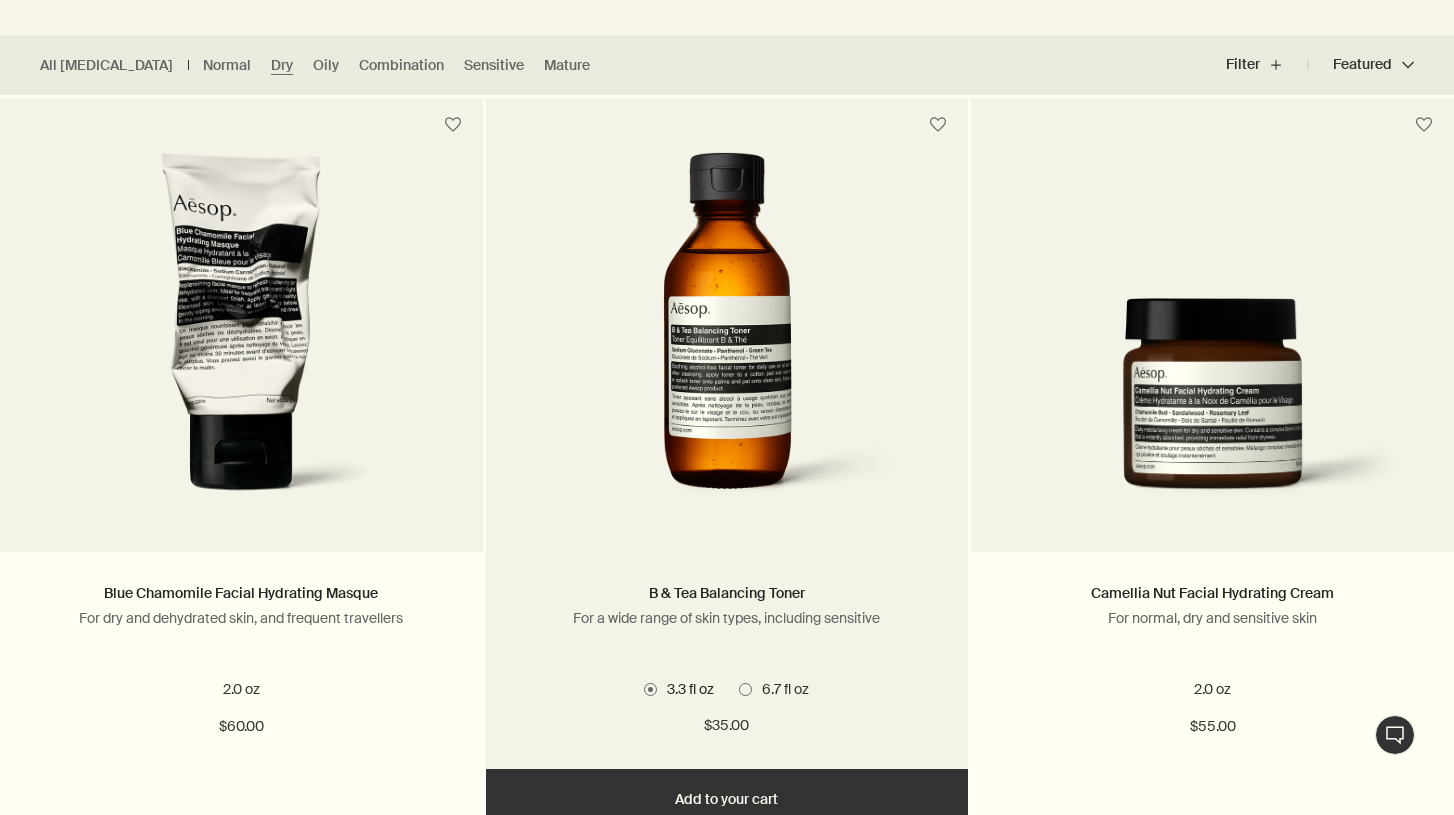 scroll, scrollTop: 562, scrollLeft: 0, axis: vertical 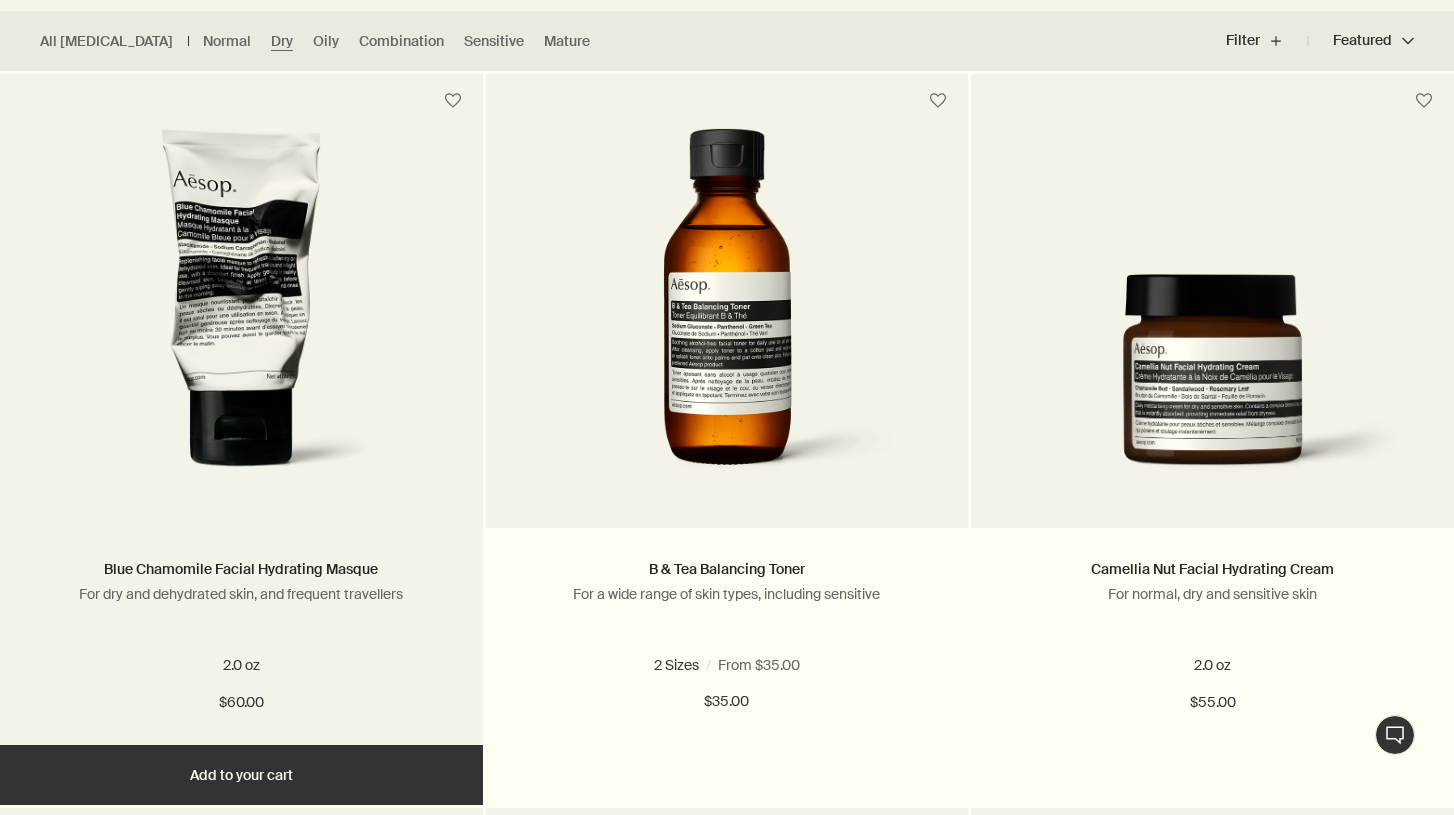 click at bounding box center (241, 313) 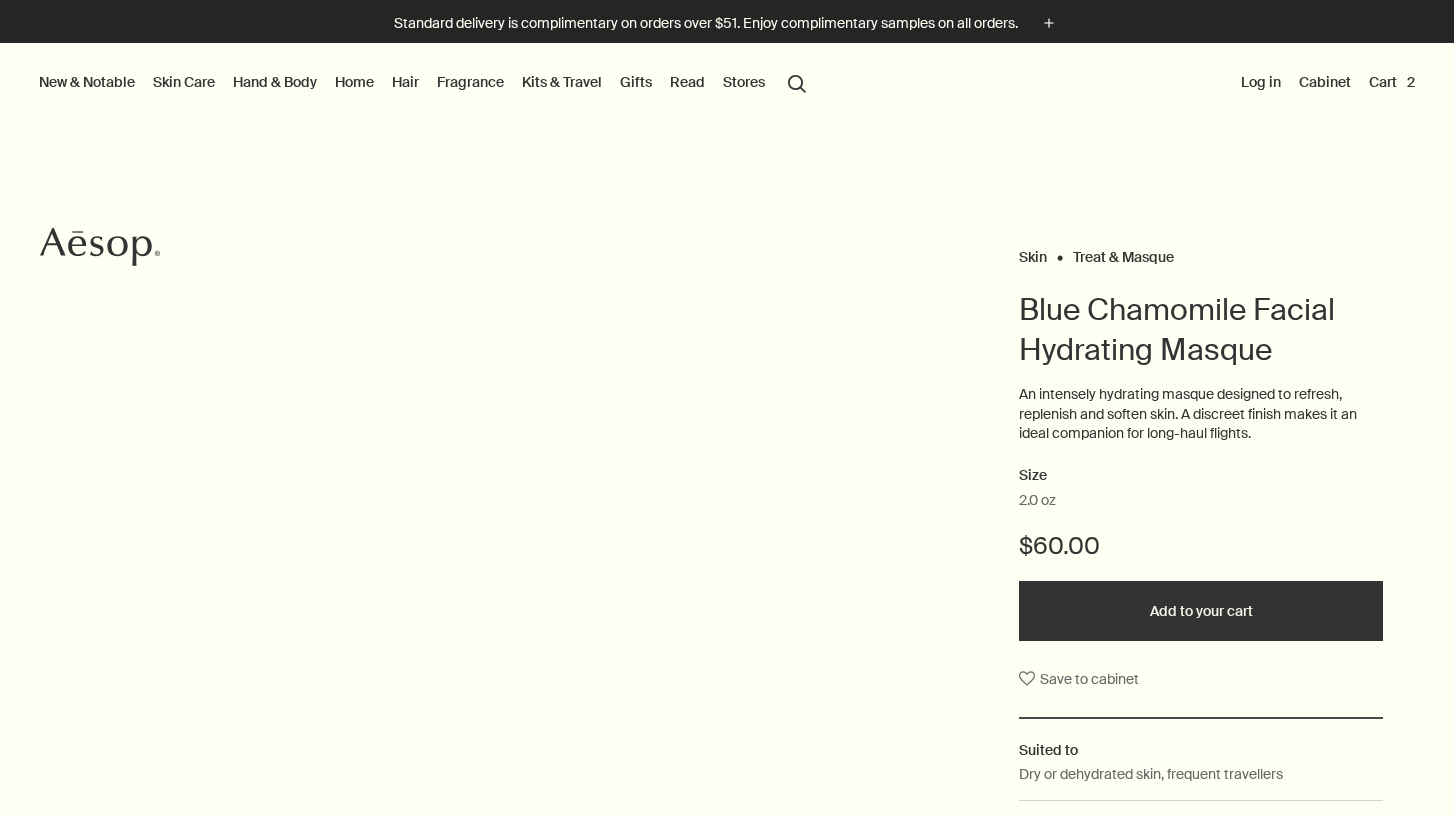 scroll, scrollTop: 0, scrollLeft: 0, axis: both 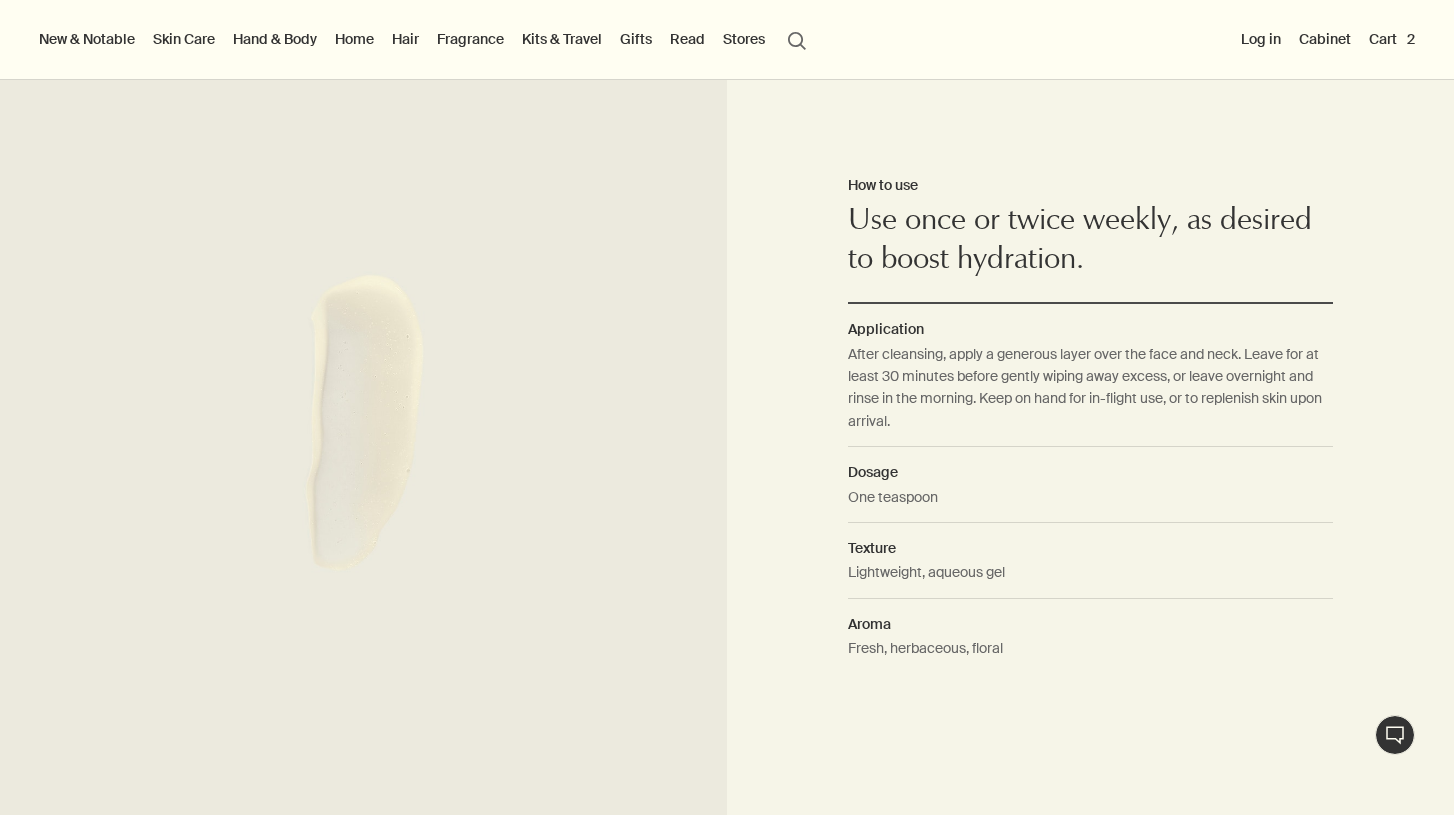 click at bounding box center (727, 815) 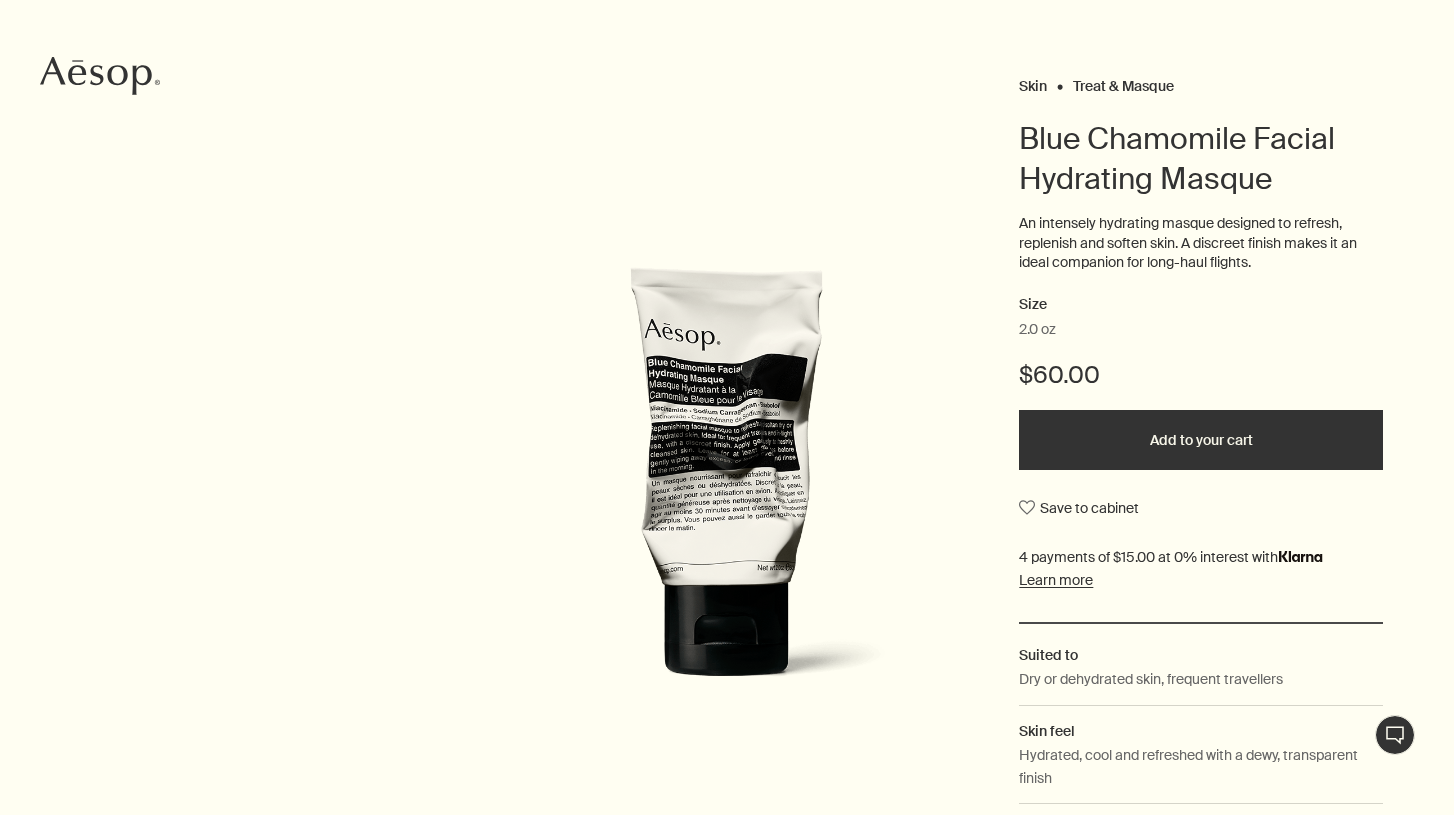 scroll, scrollTop: 0, scrollLeft: 0, axis: both 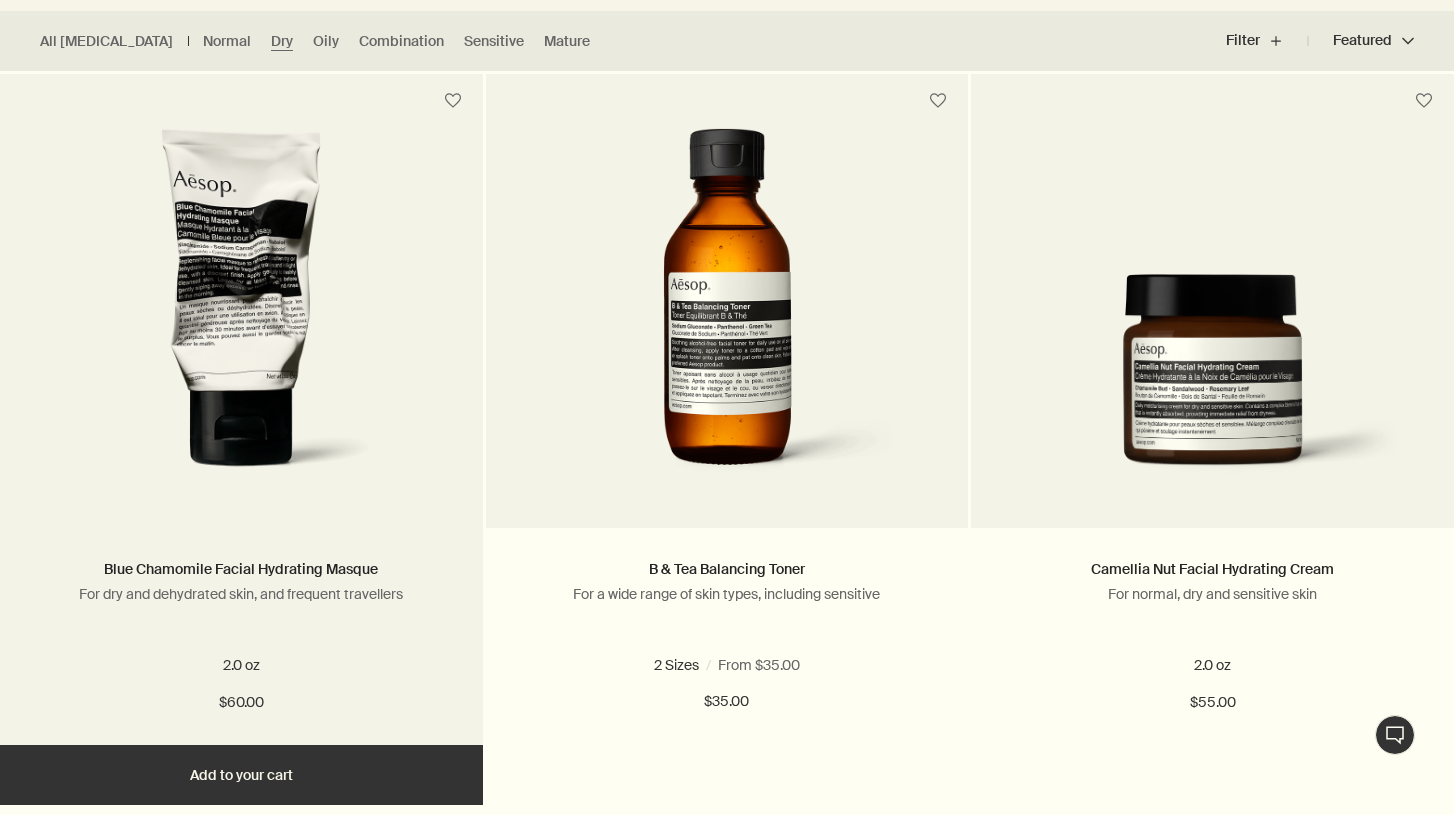 click on "Add Add to your cart" at bounding box center (241, 775) 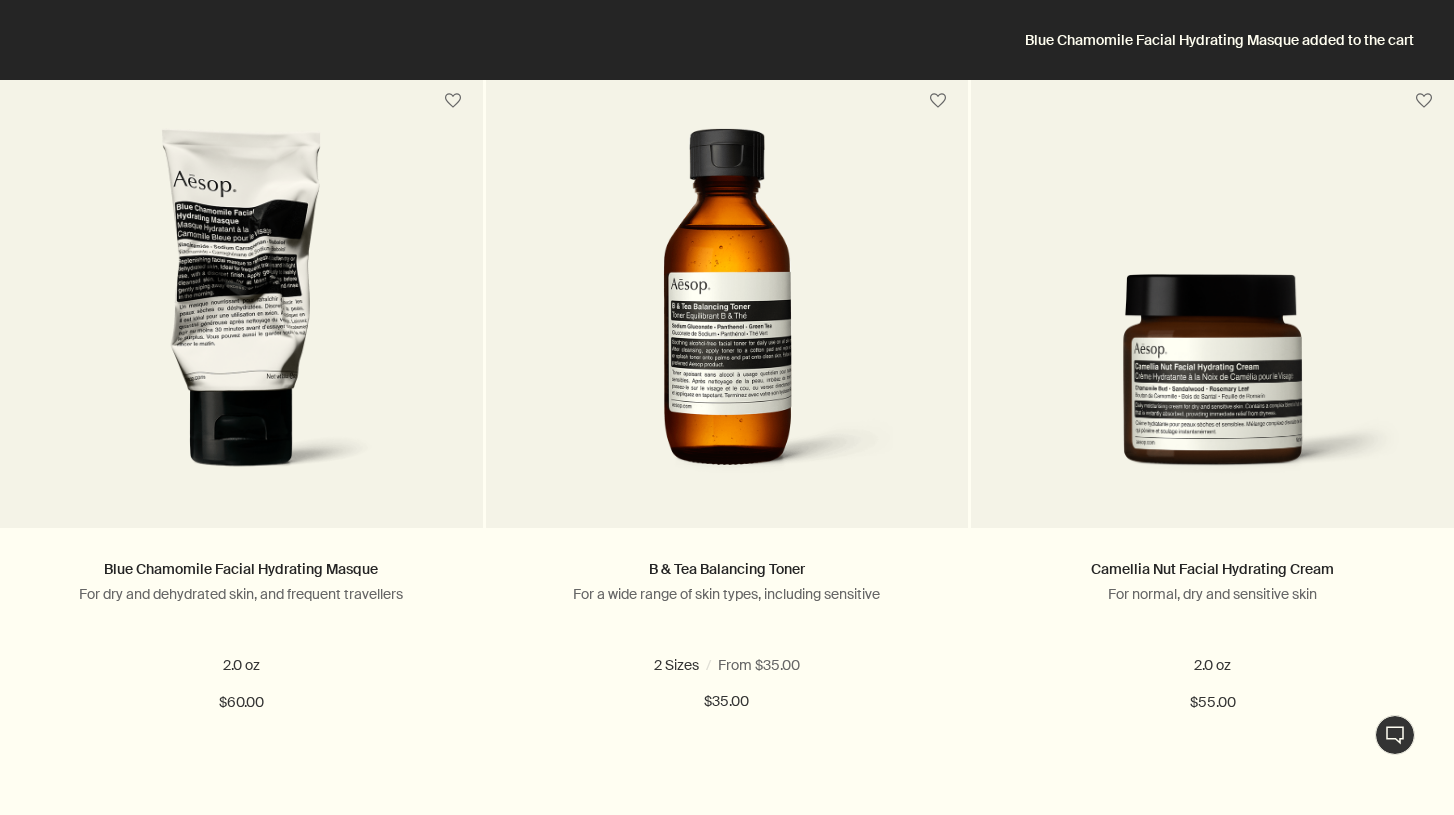 click at bounding box center [727, 253] 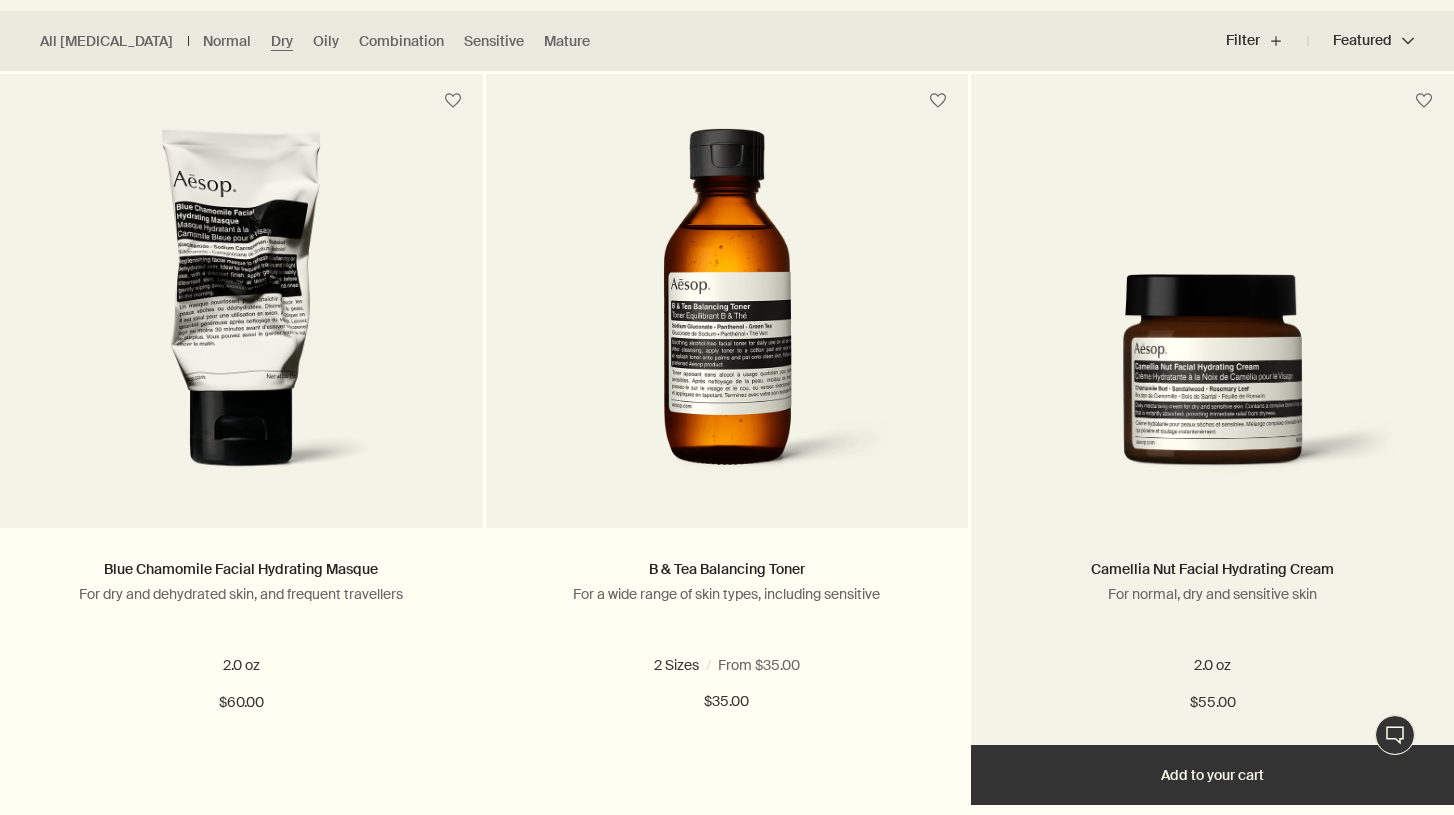 scroll, scrollTop: 0, scrollLeft: 0, axis: both 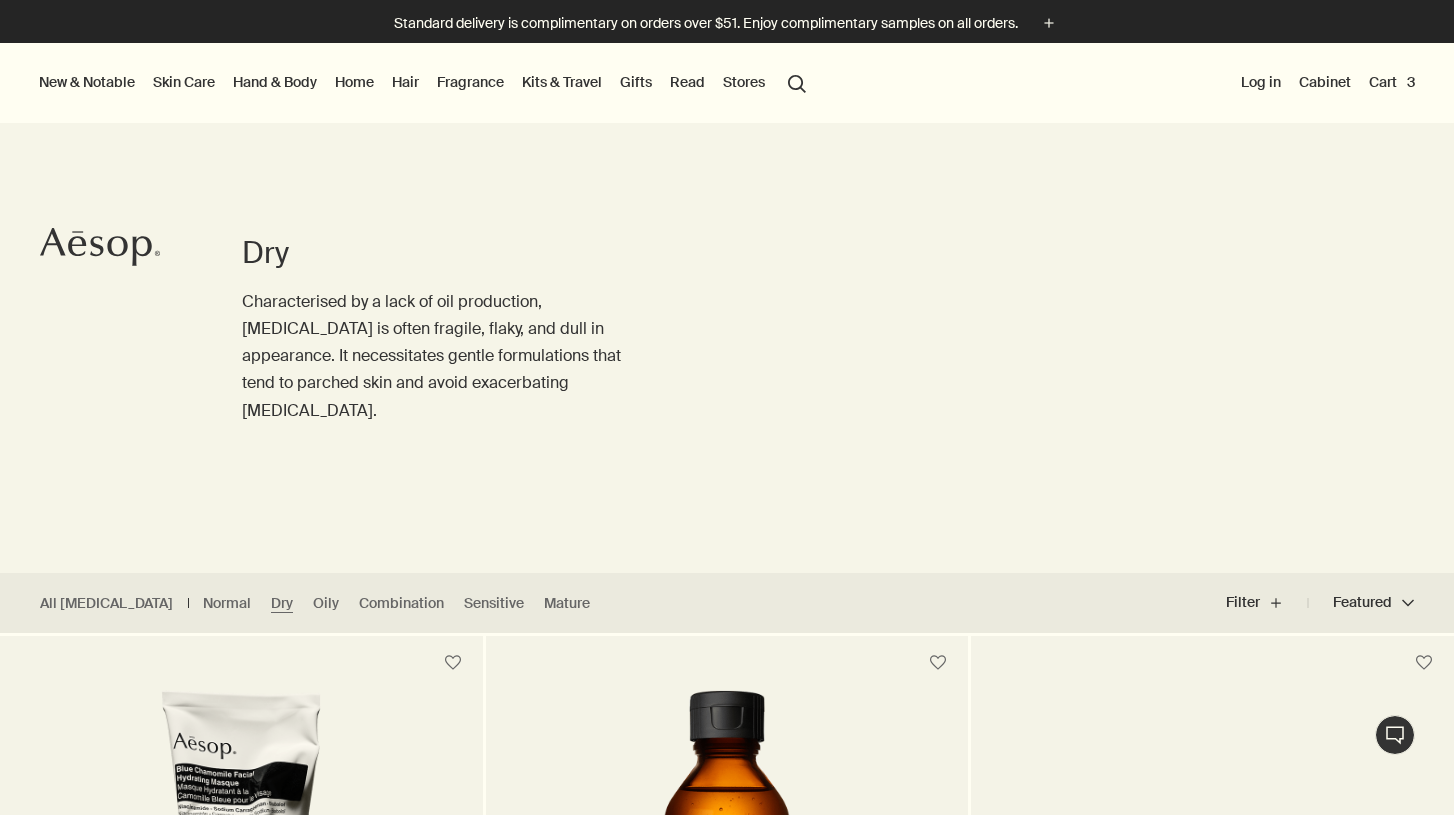 click on "Cart 3" at bounding box center (1392, 82) 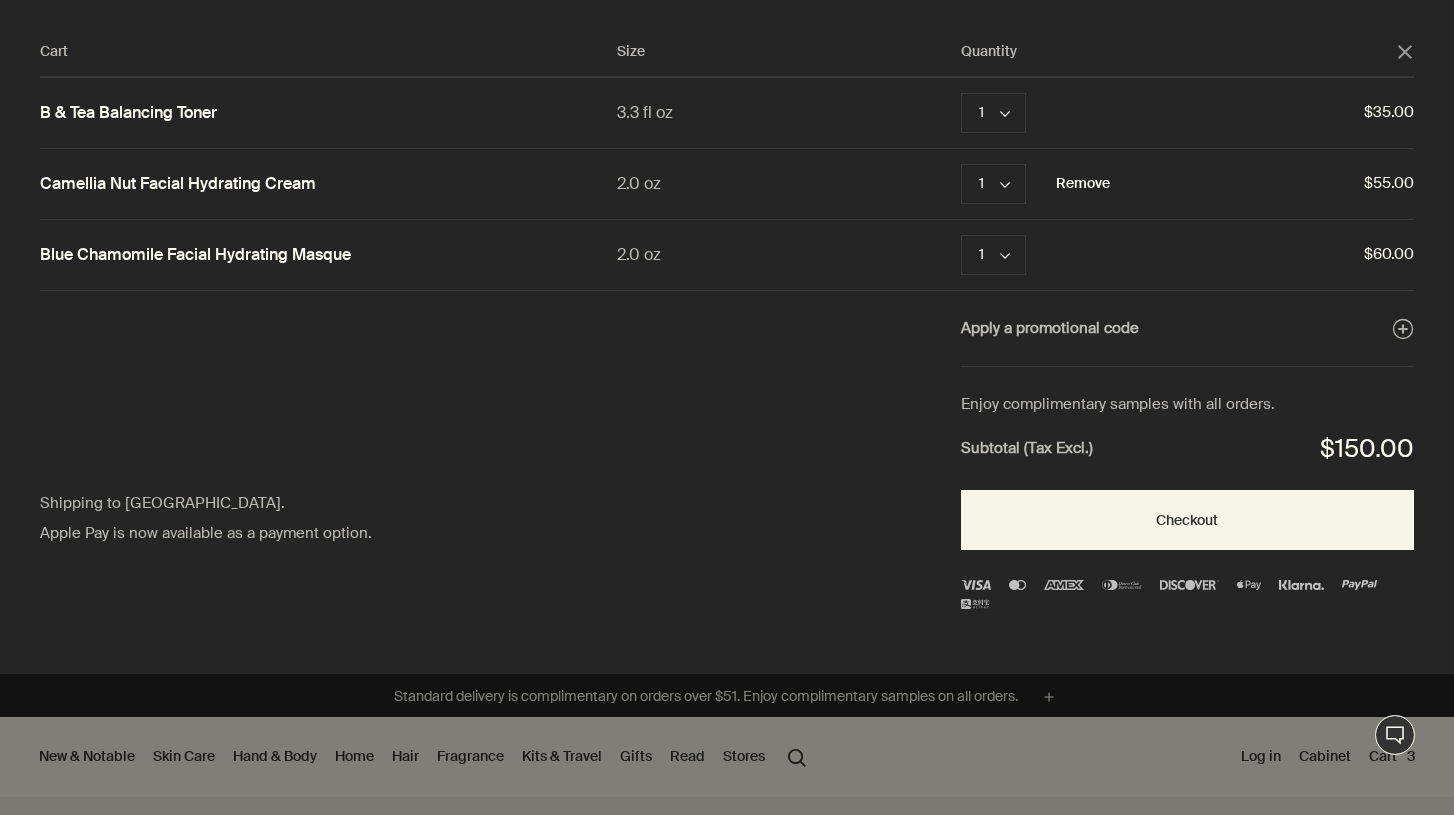 click on "Remove" at bounding box center [1083, 184] 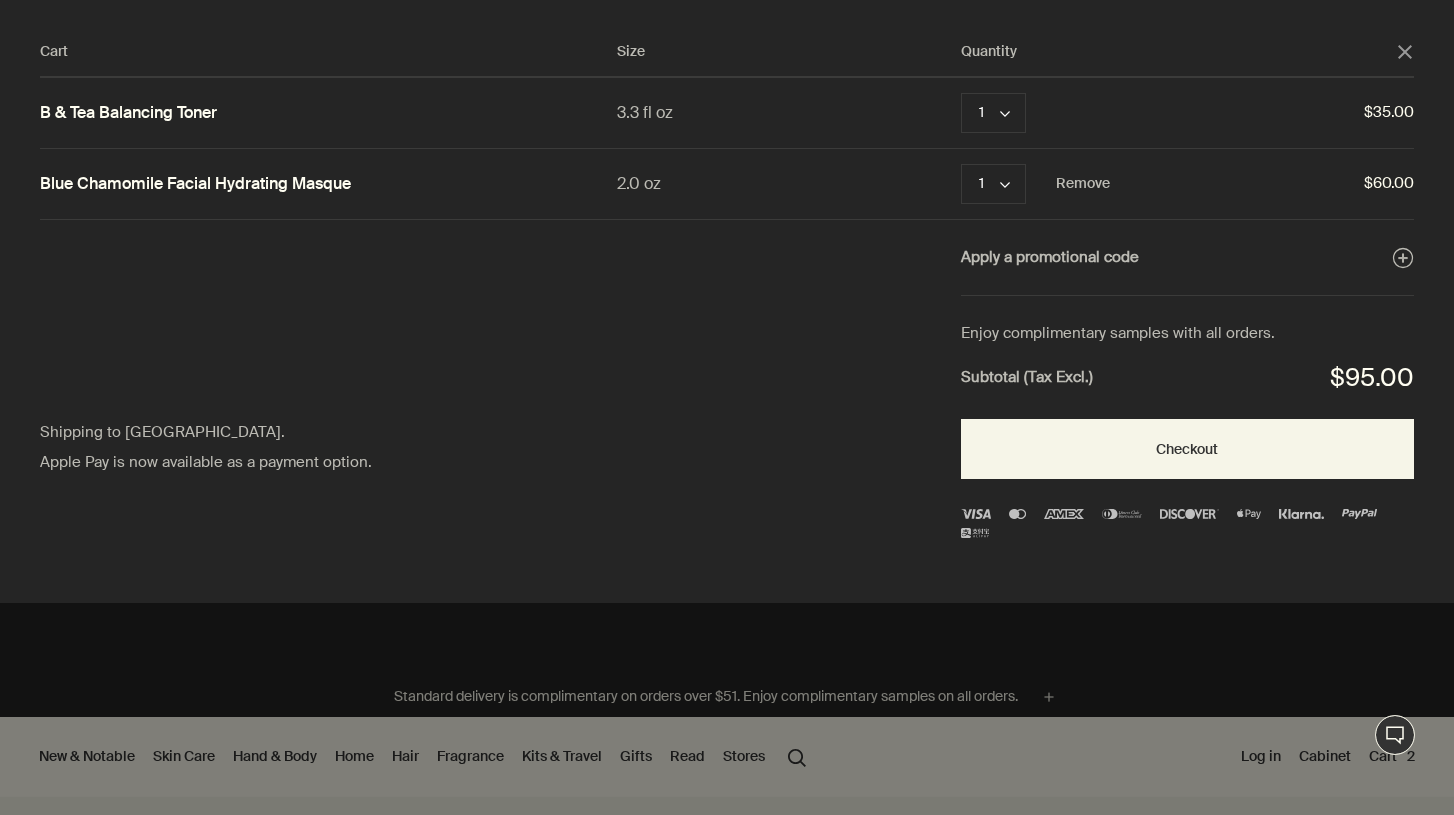 click on "Cart Size Quantity close" at bounding box center (727, 59) 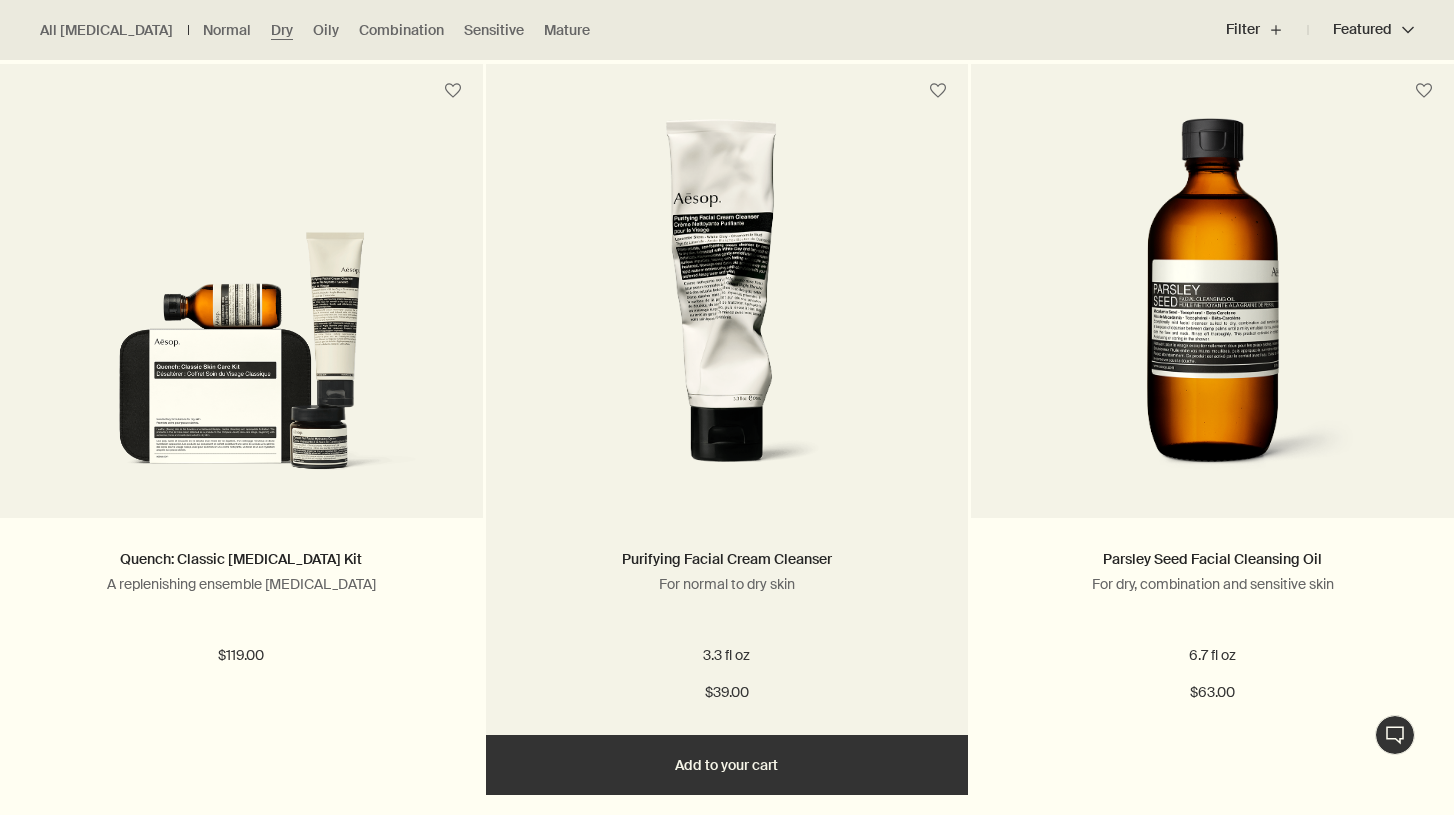 scroll, scrollTop: 1345, scrollLeft: 0, axis: vertical 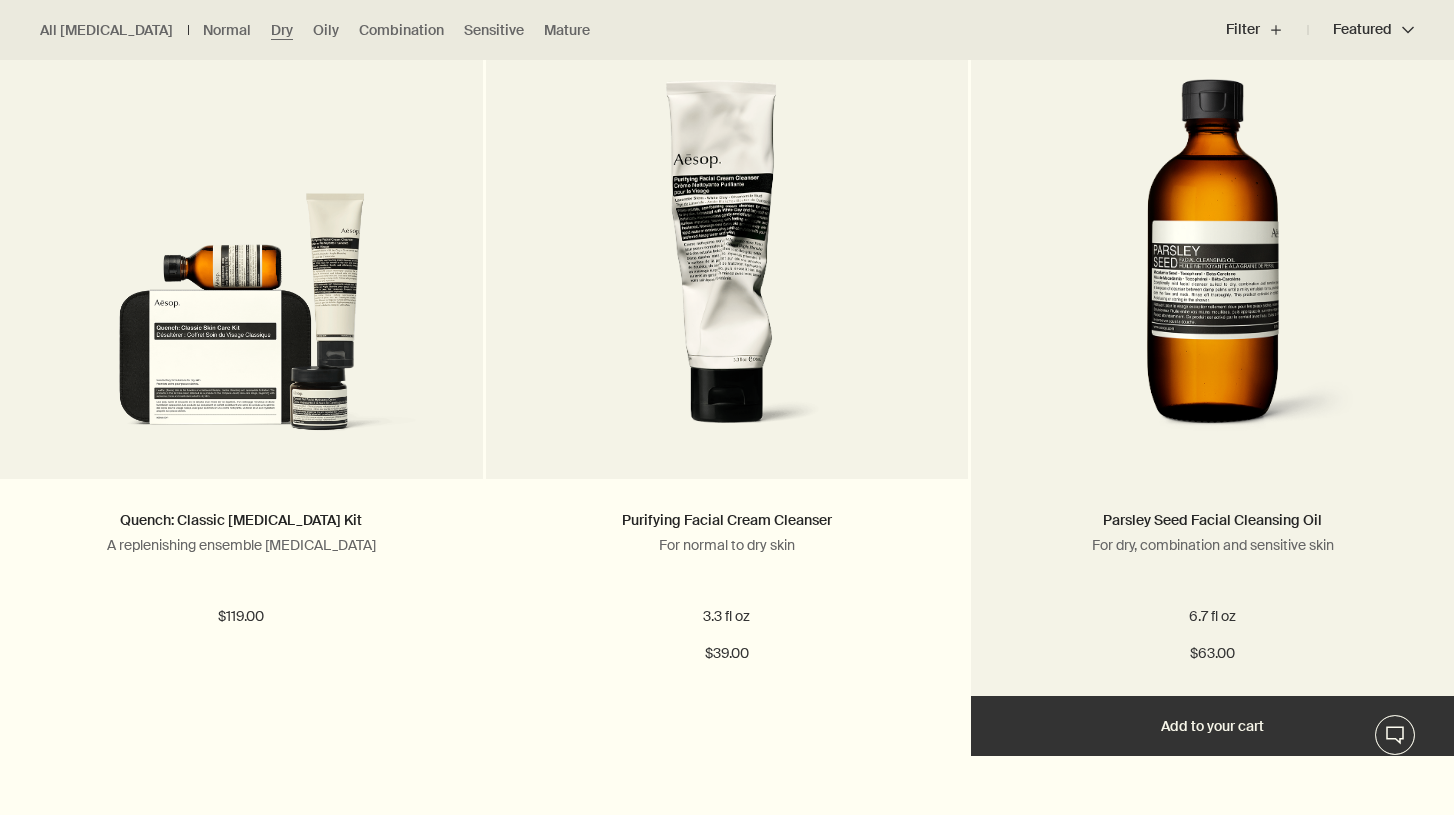click on "Add Add to your cart" at bounding box center (1212, 726) 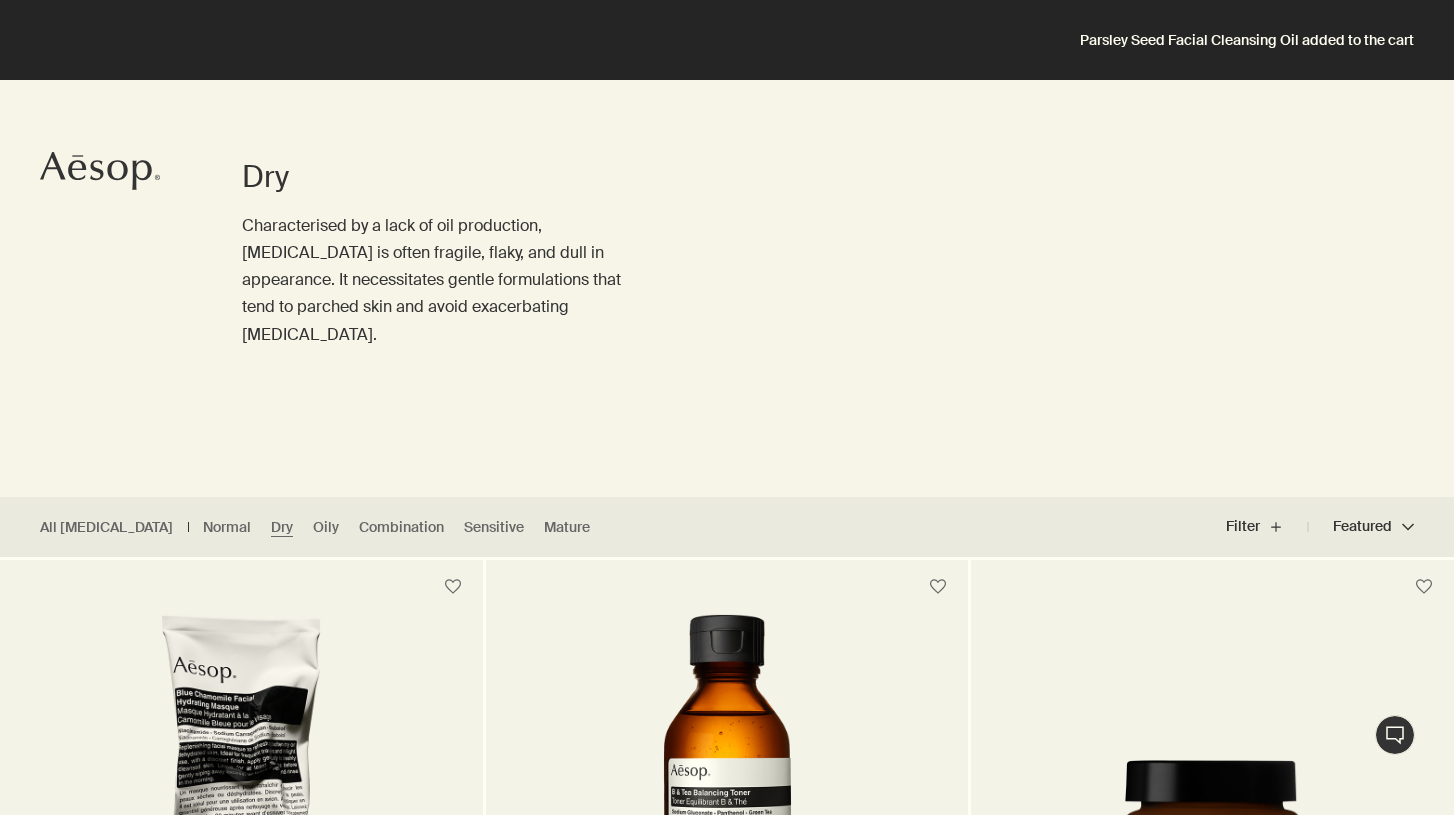 scroll, scrollTop: 0, scrollLeft: 0, axis: both 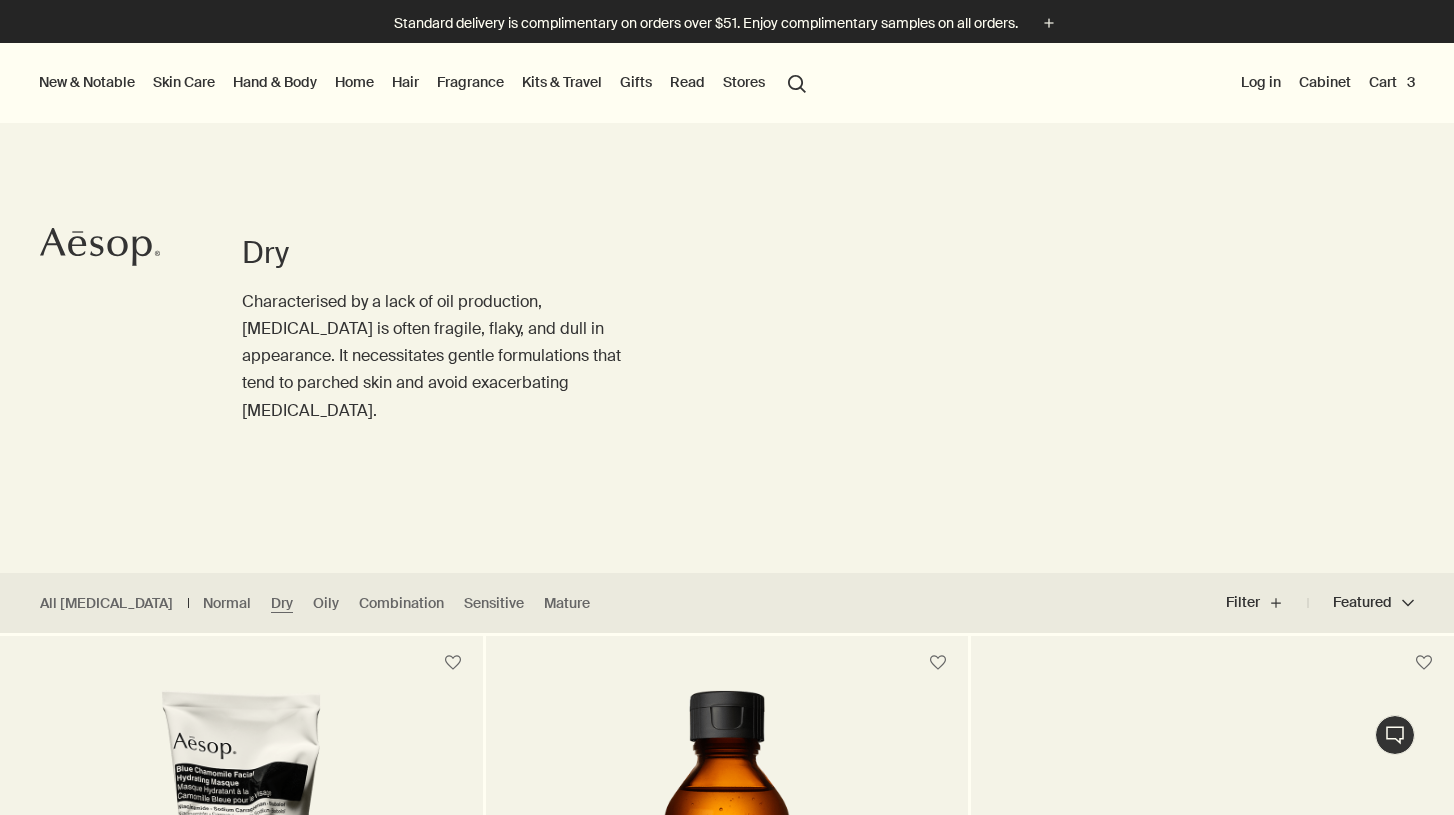 click on "Cart 3" at bounding box center (1392, 82) 